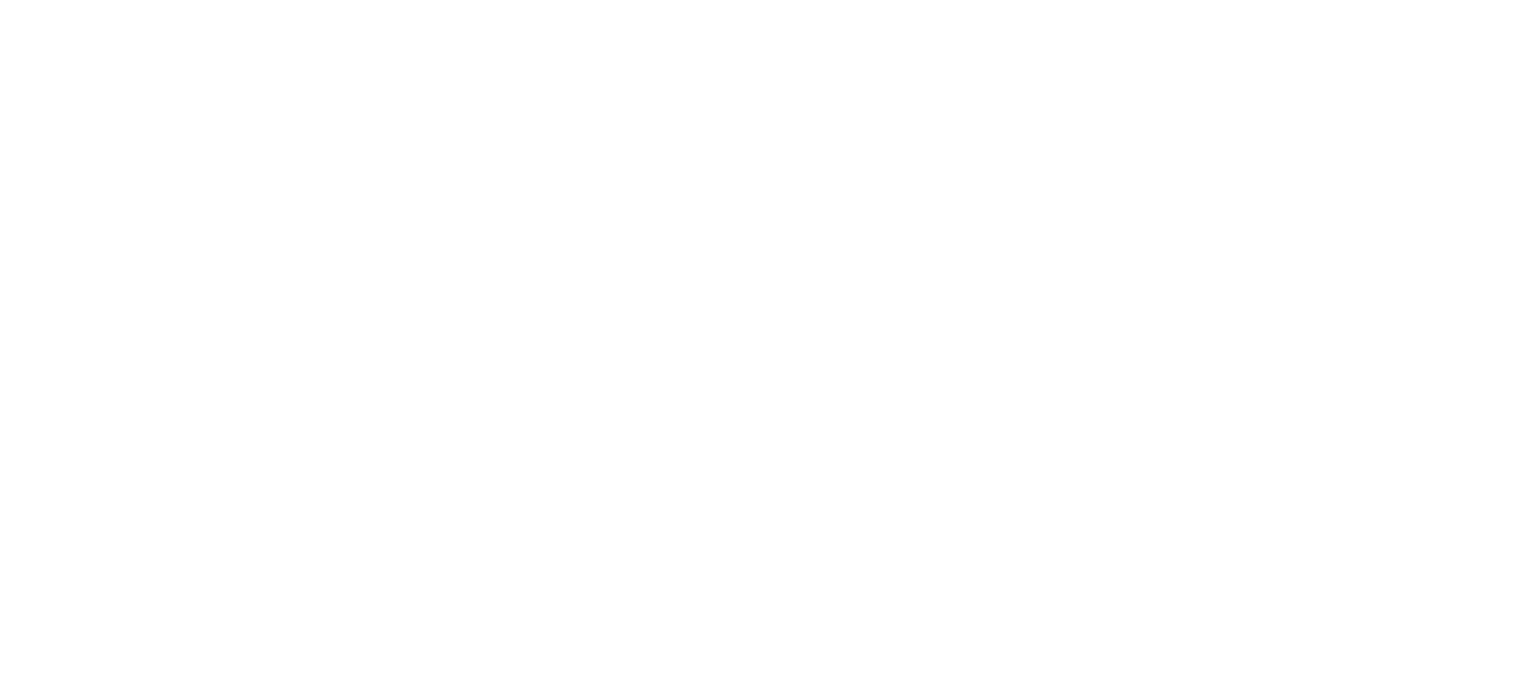 scroll, scrollTop: 0, scrollLeft: 0, axis: both 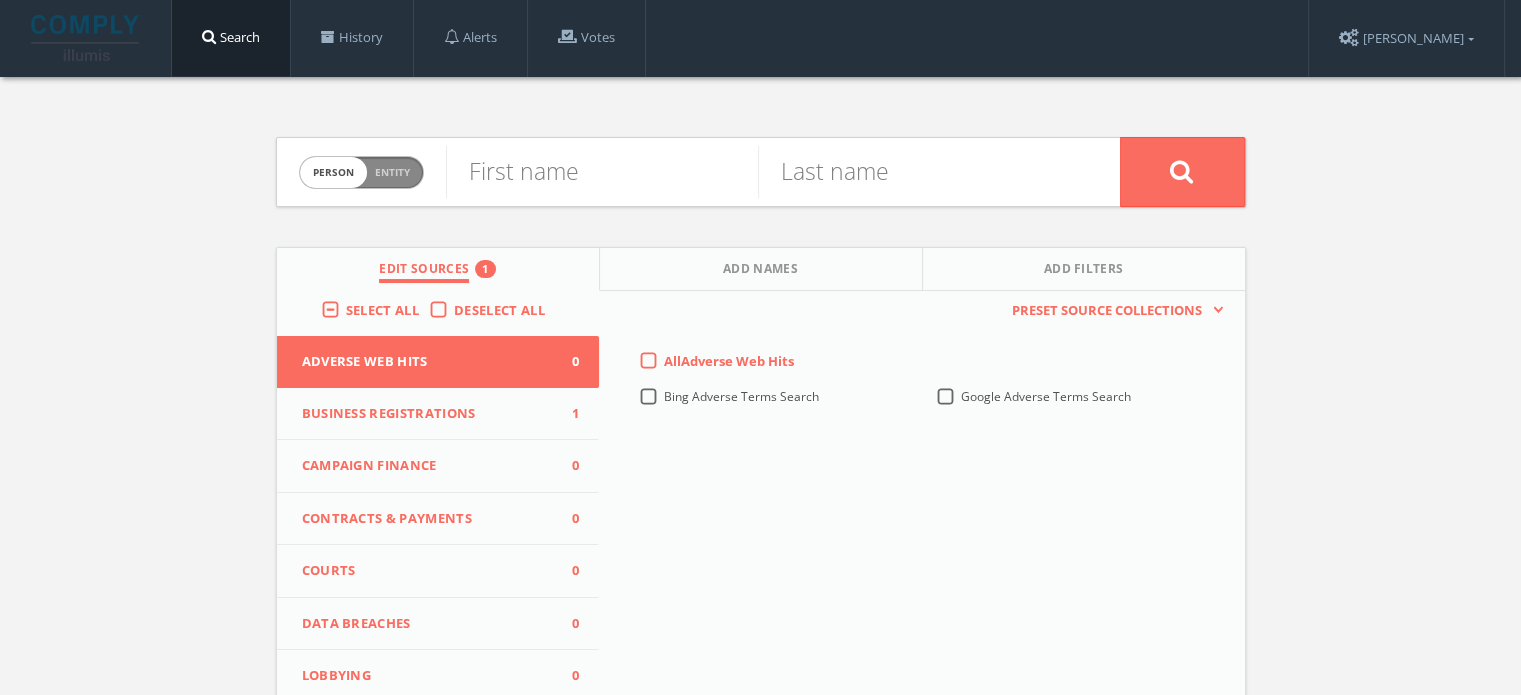click on "Business Registrations" at bounding box center [426, 414] 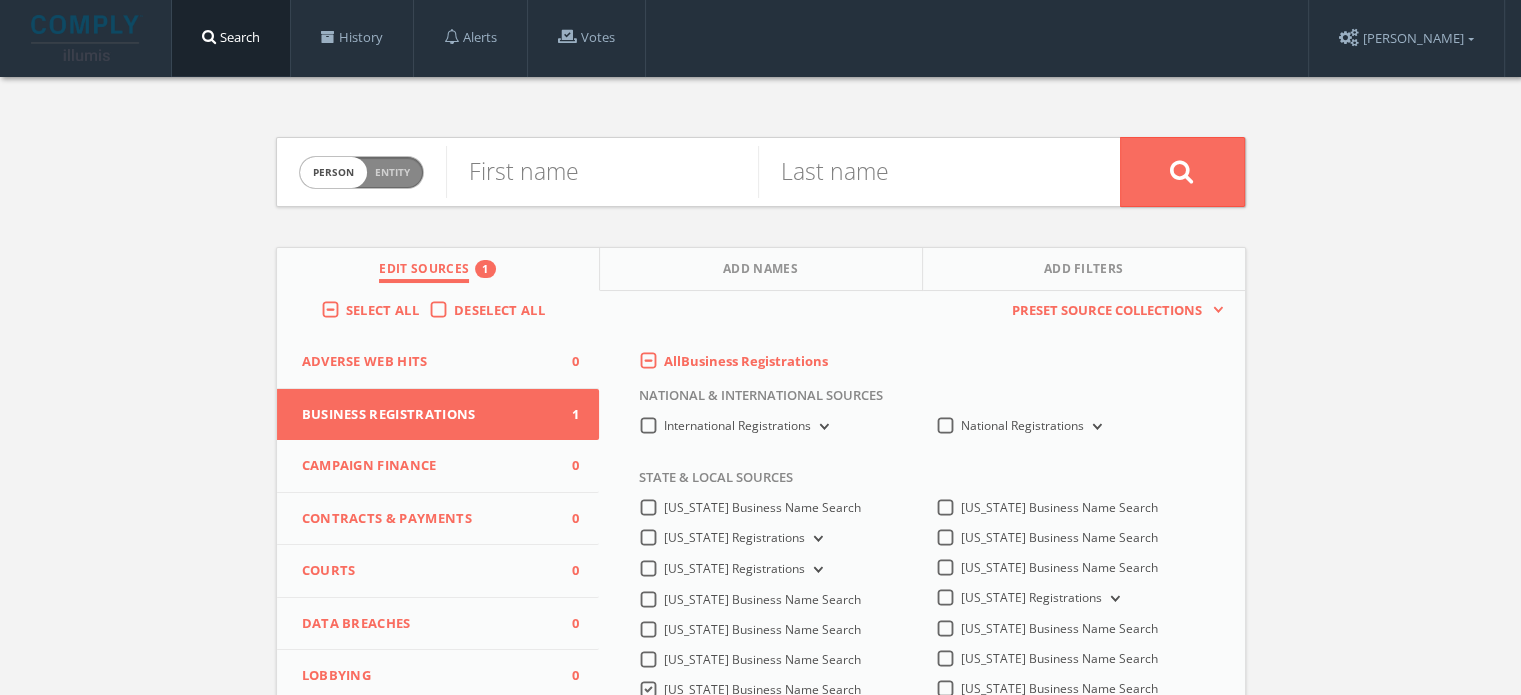 click on "International Registrations" at bounding box center [822, 427] 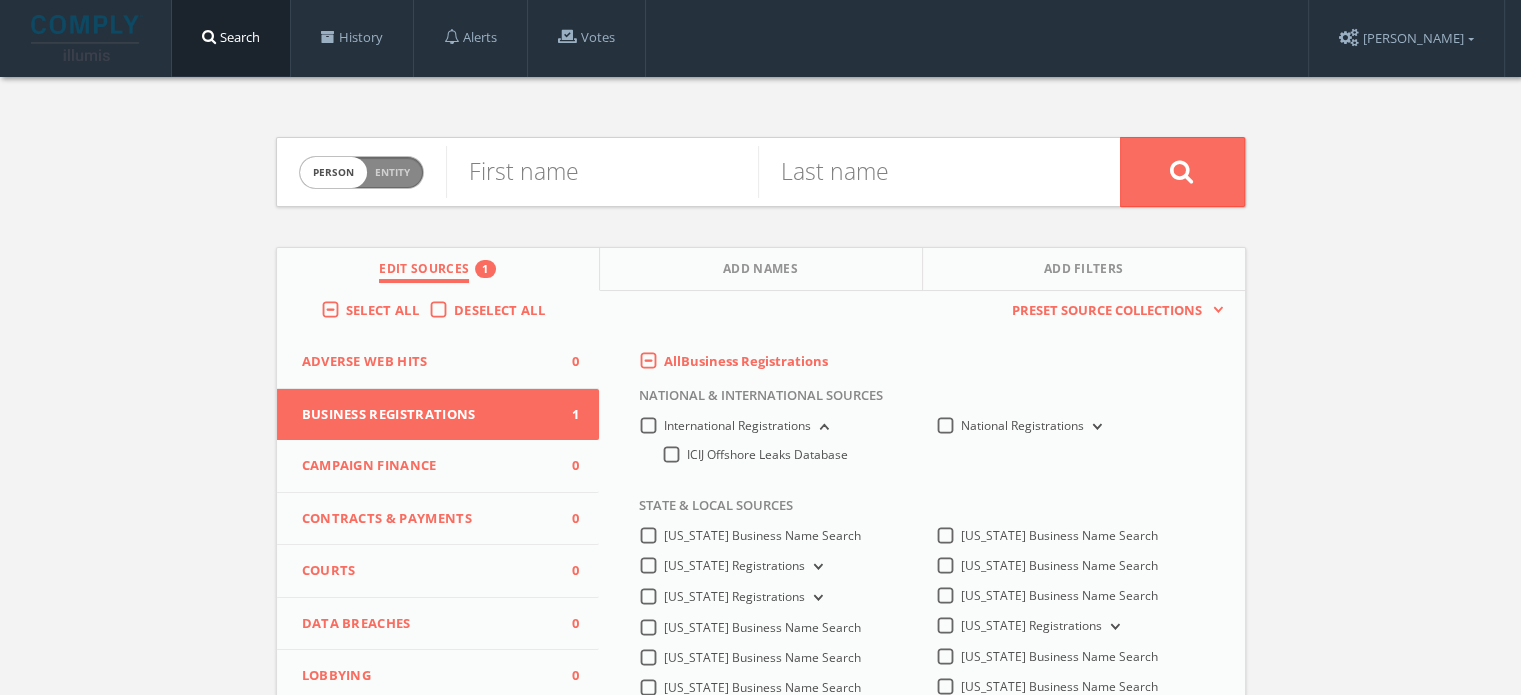 click on "ICIJ Offshore Leaks Database" at bounding box center [767, 454] 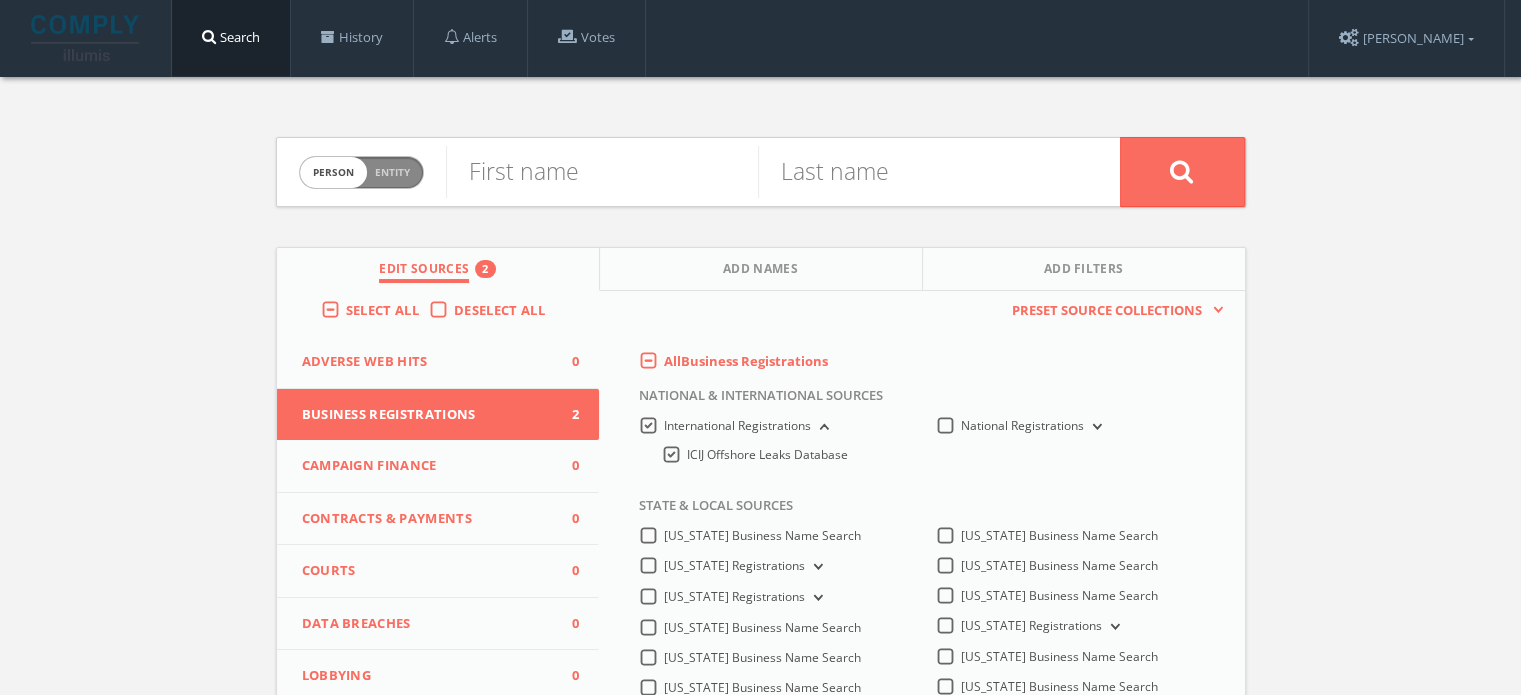 scroll, scrollTop: 0, scrollLeft: 0, axis: both 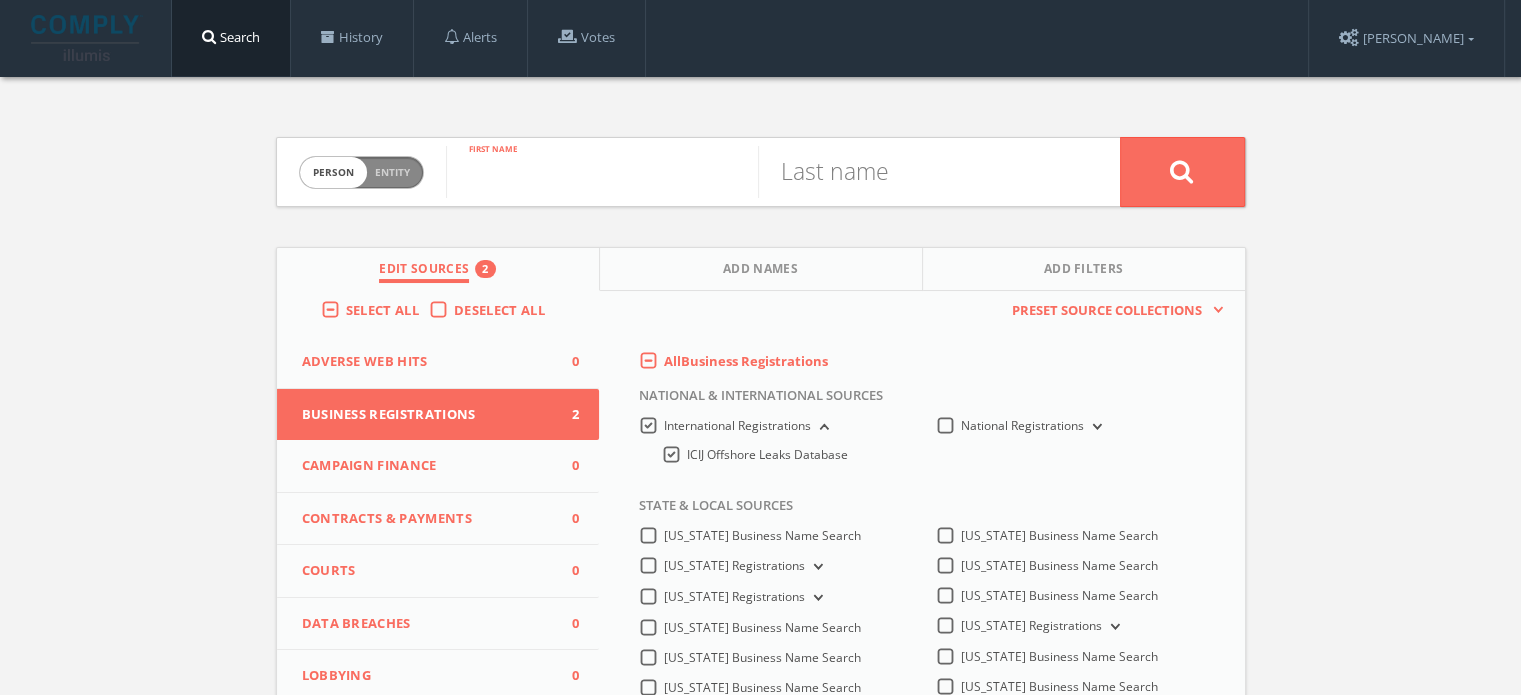 click at bounding box center (602, 172) 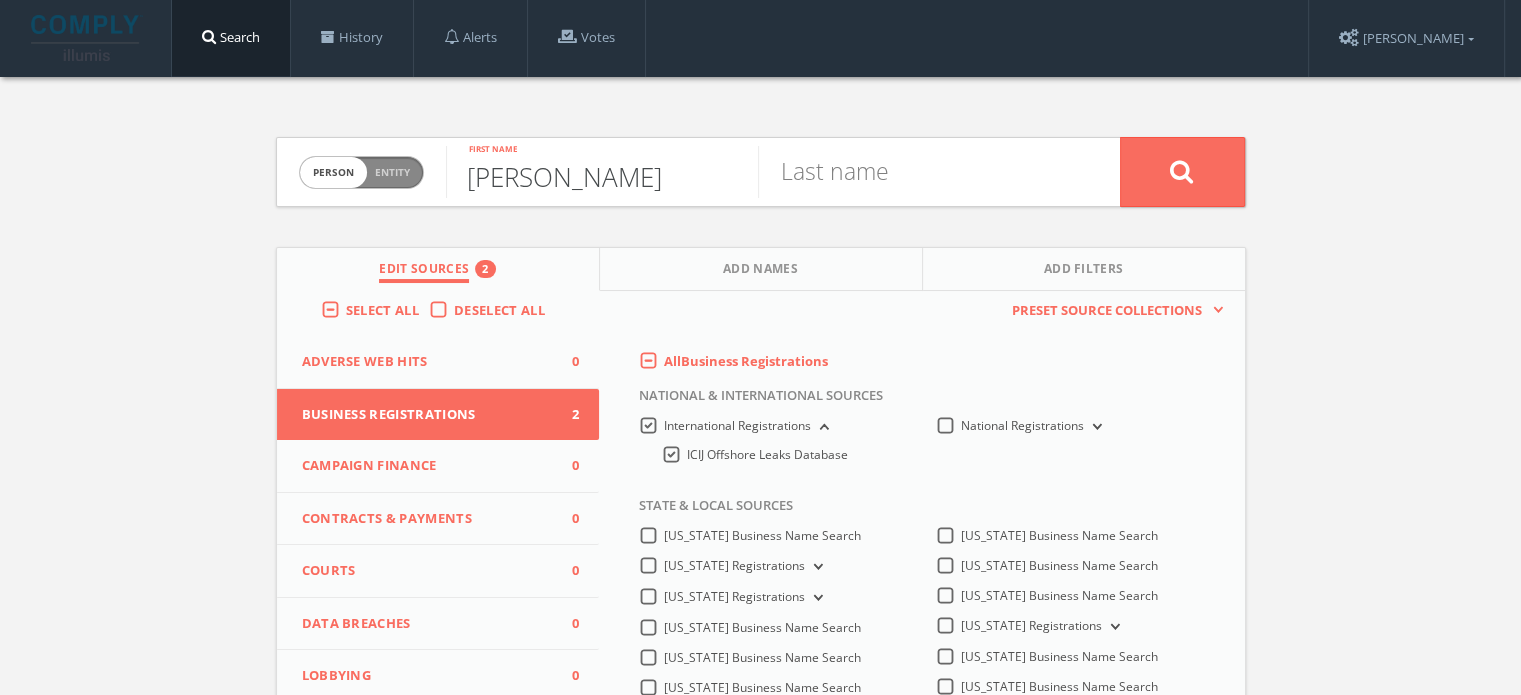 drag, startPoint x: 619, startPoint y: 176, endPoint x: 774, endPoint y: 195, distance: 156.16017 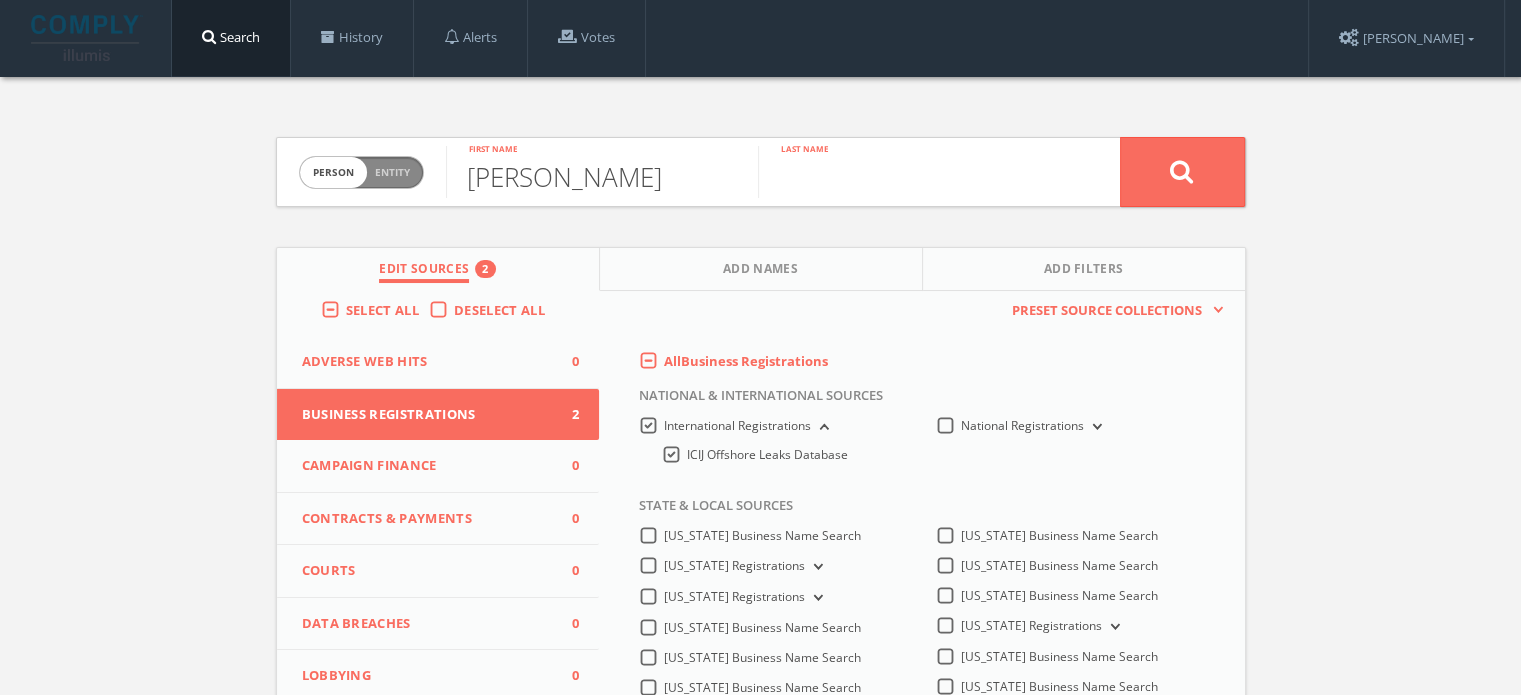 click at bounding box center (914, 172) 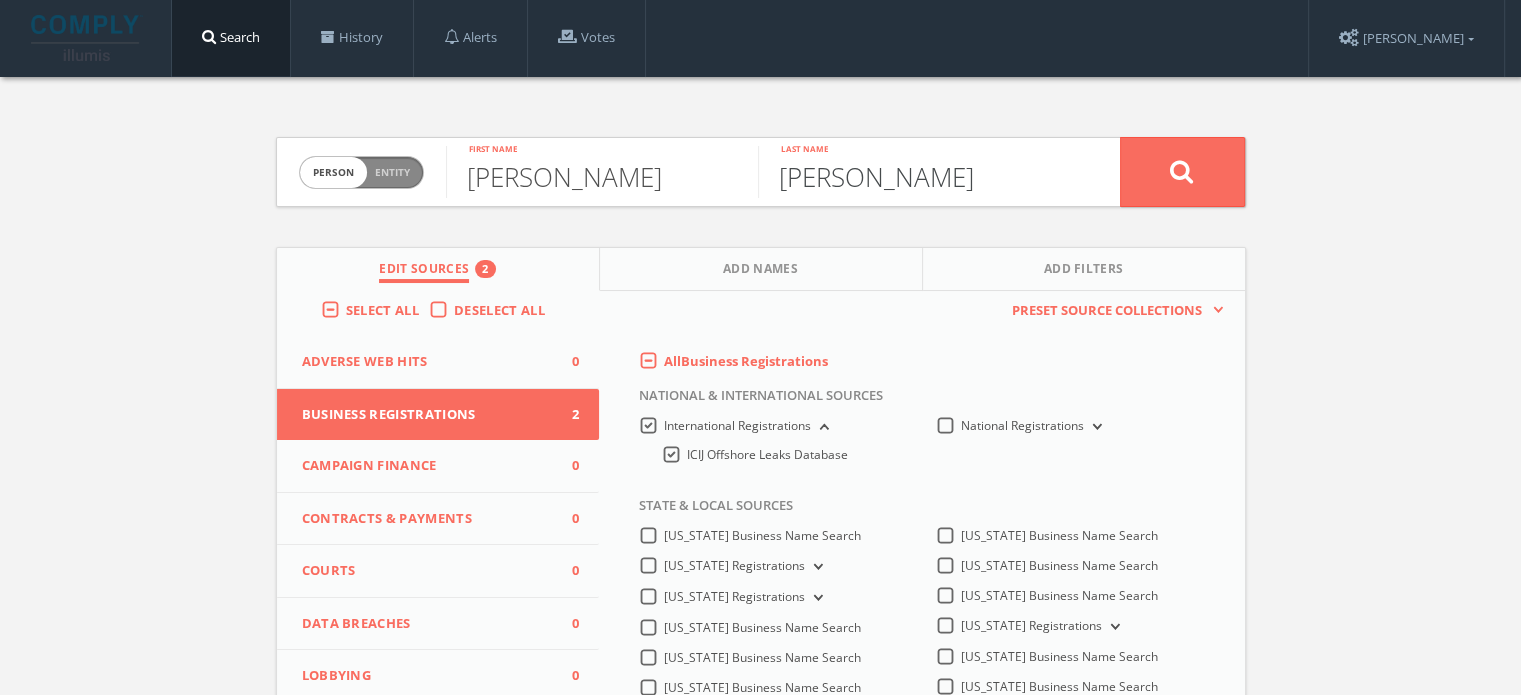 type on "[PERSON_NAME]" 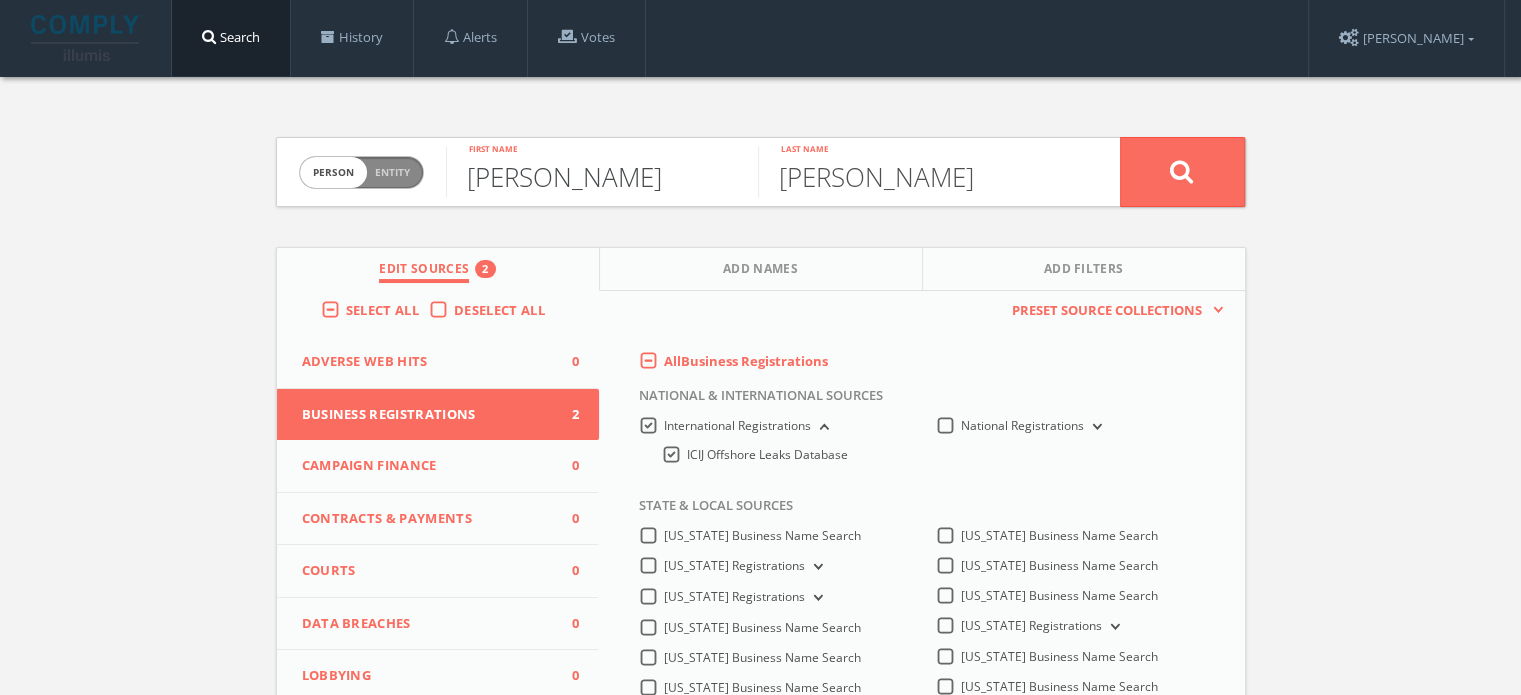 click on "[PERSON_NAME]" at bounding box center [602, 172] 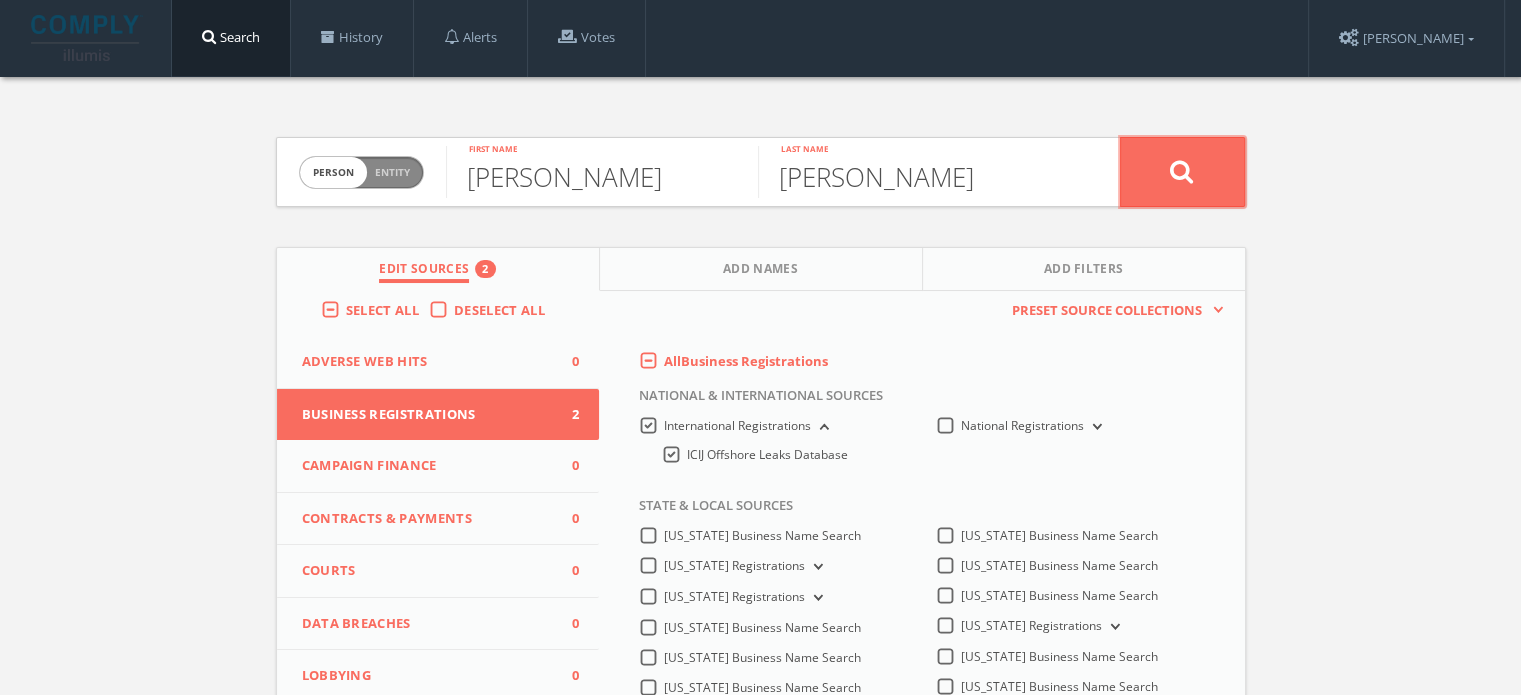 click 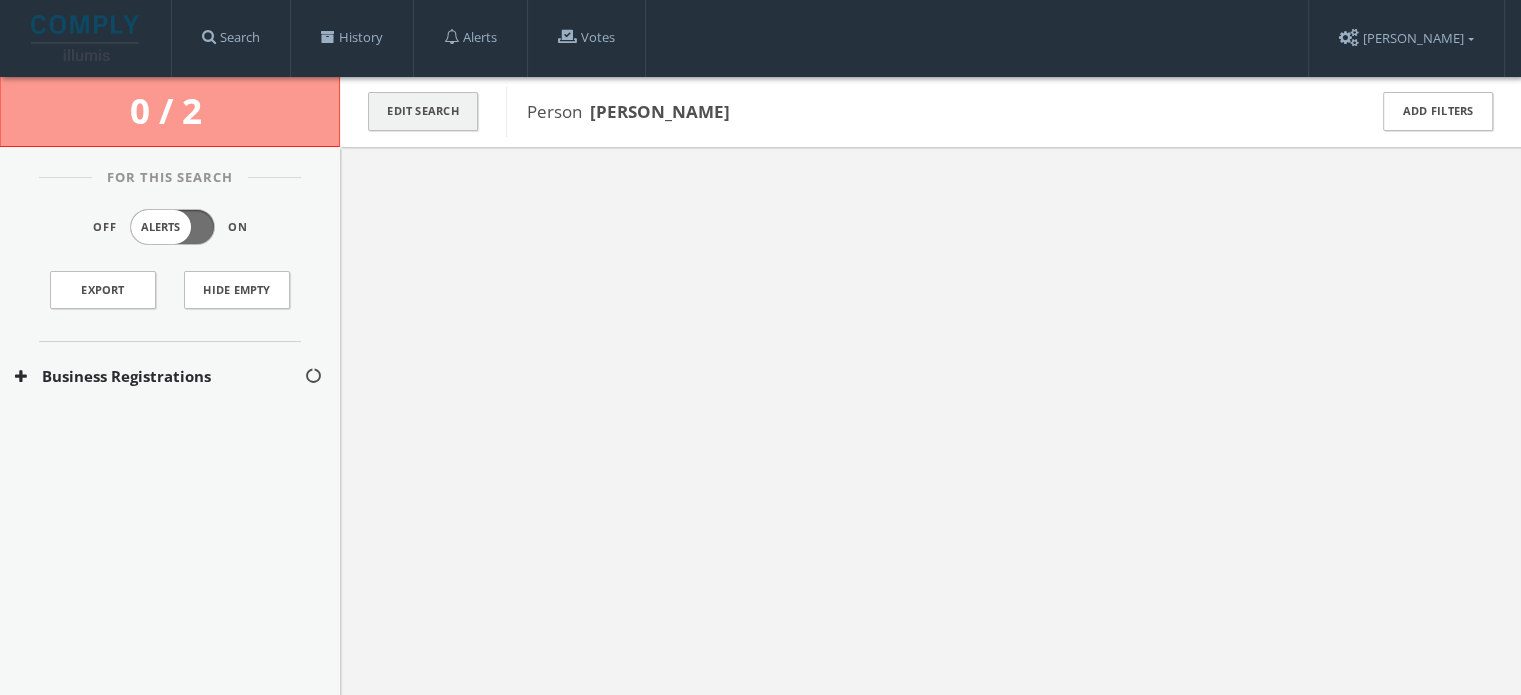 click on "Edit Search" at bounding box center (423, 111) 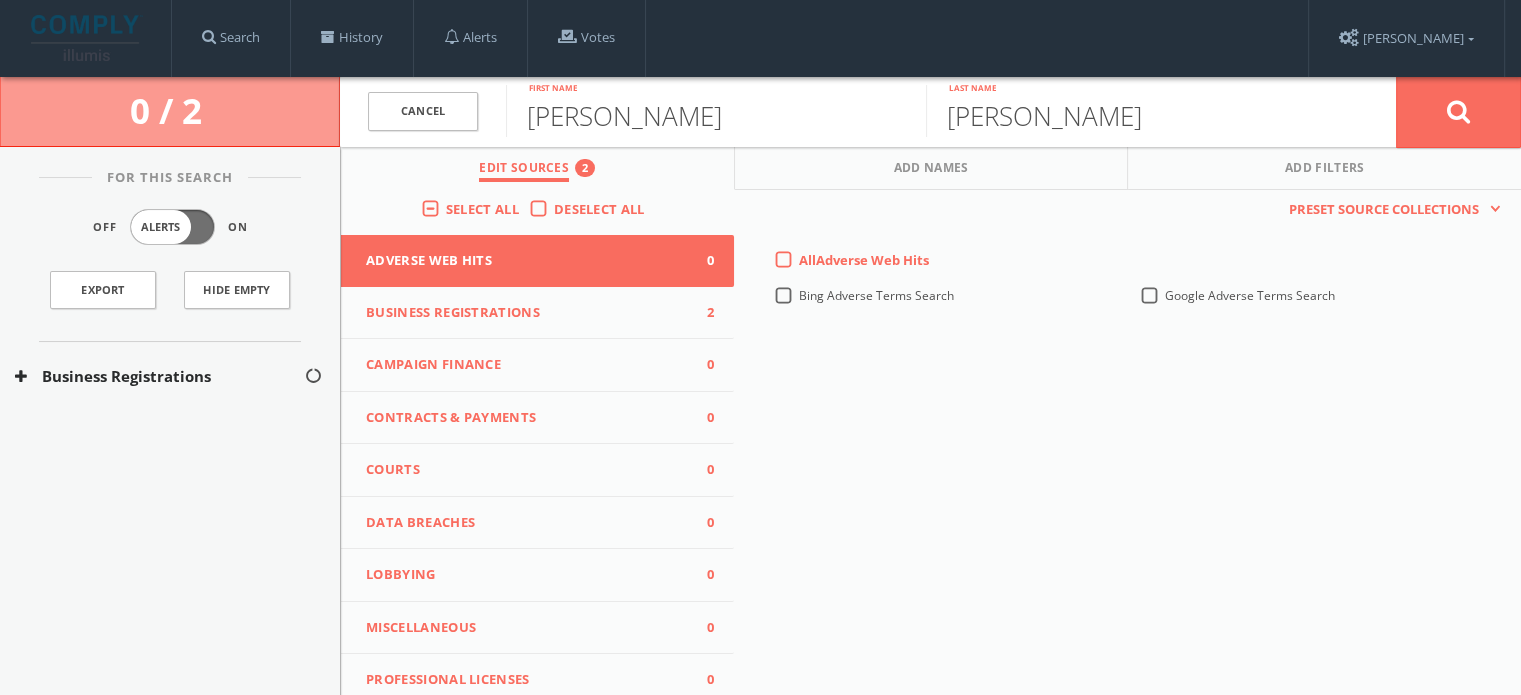 click on "Business Registrations" at bounding box center (525, 313) 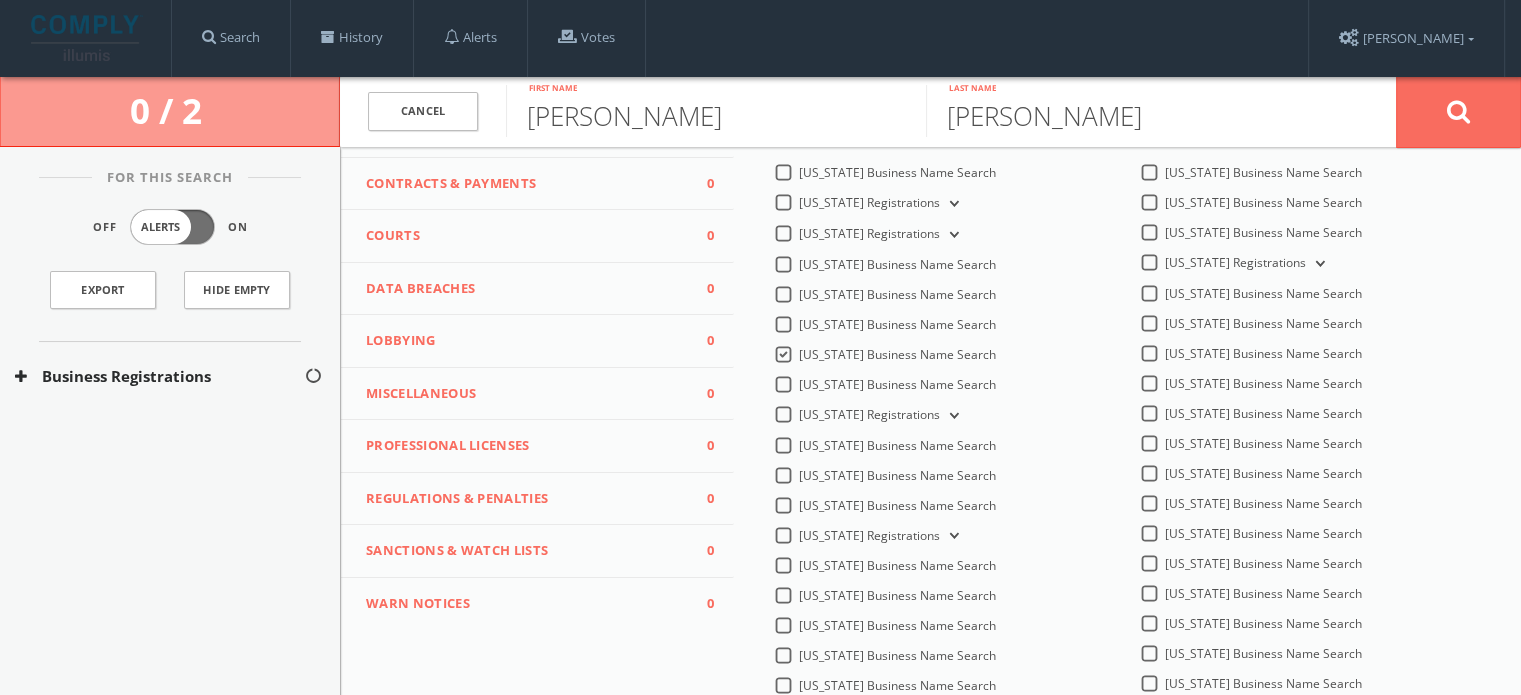 scroll, scrollTop: 200, scrollLeft: 0, axis: vertical 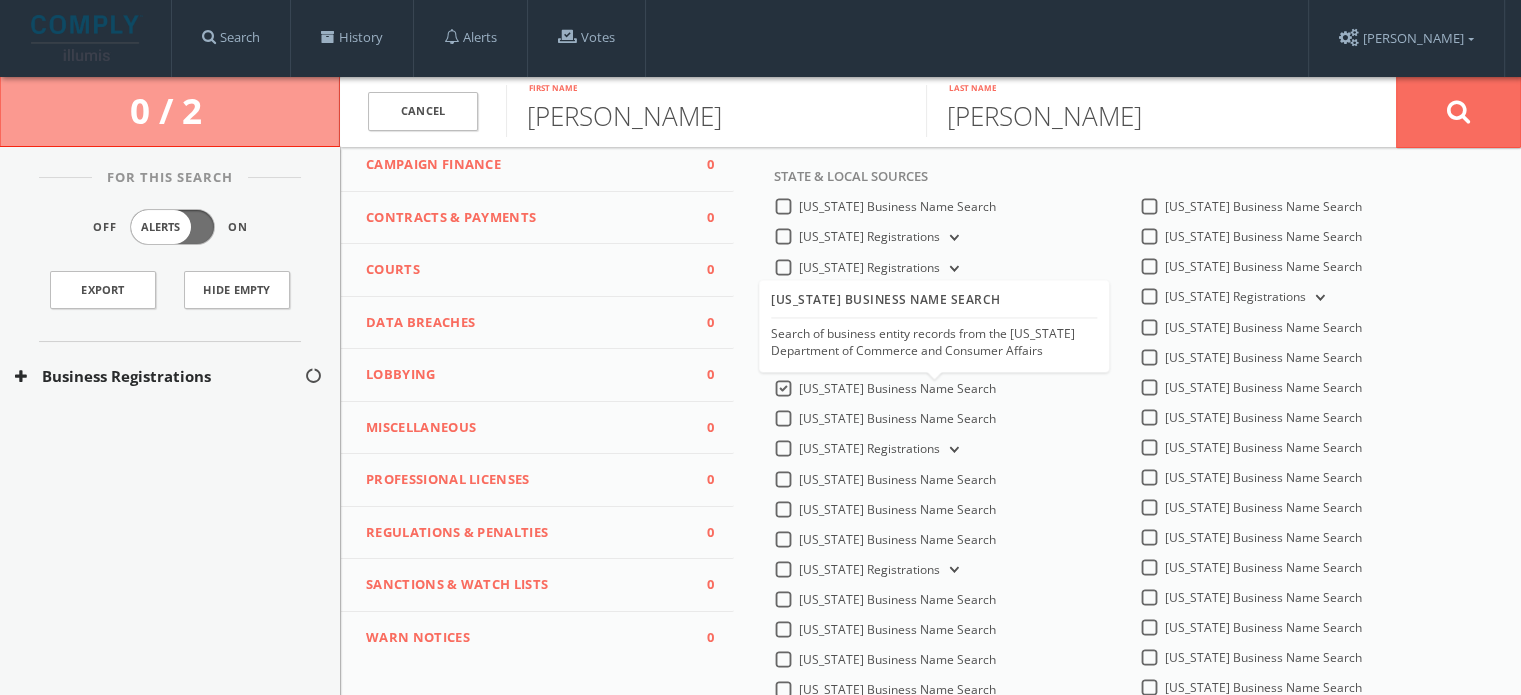 click on "[US_STATE] Business Name Search" at bounding box center [897, 389] 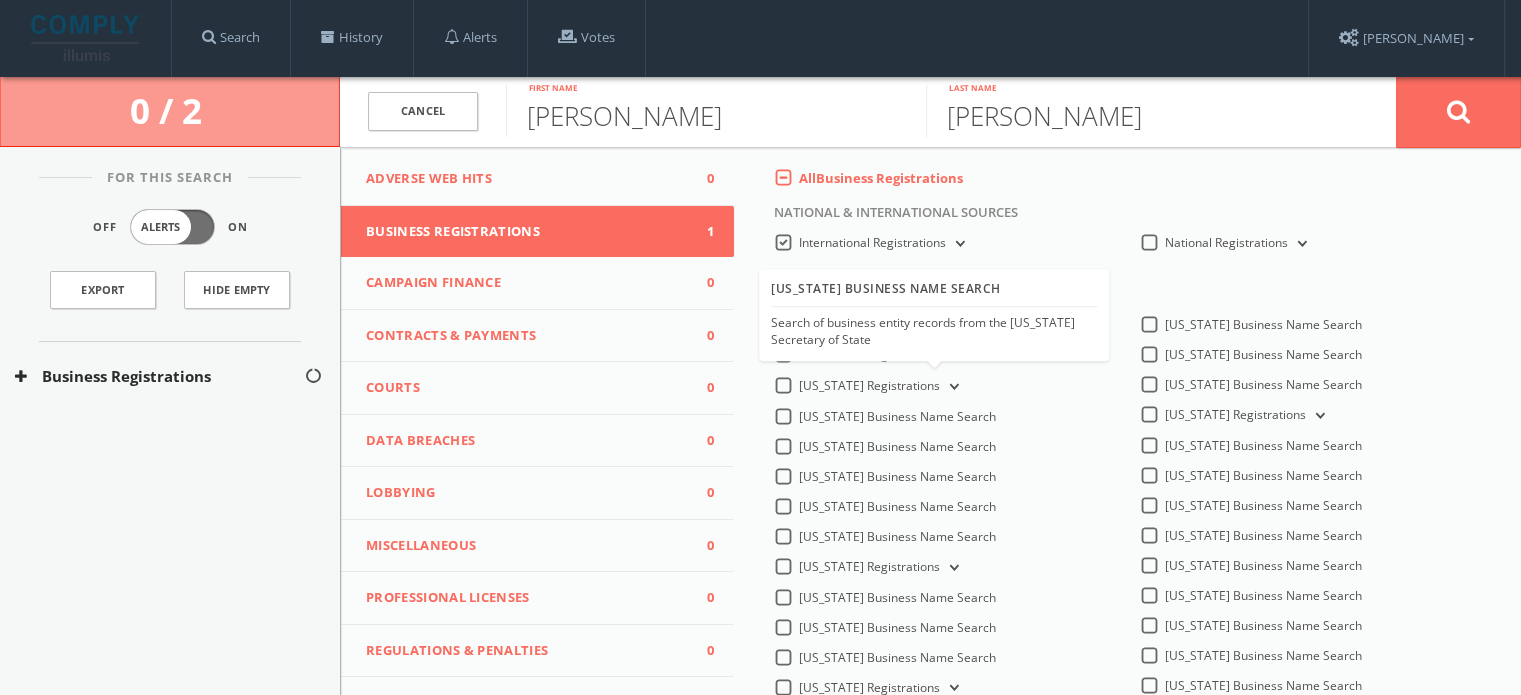 scroll, scrollTop: 0, scrollLeft: 0, axis: both 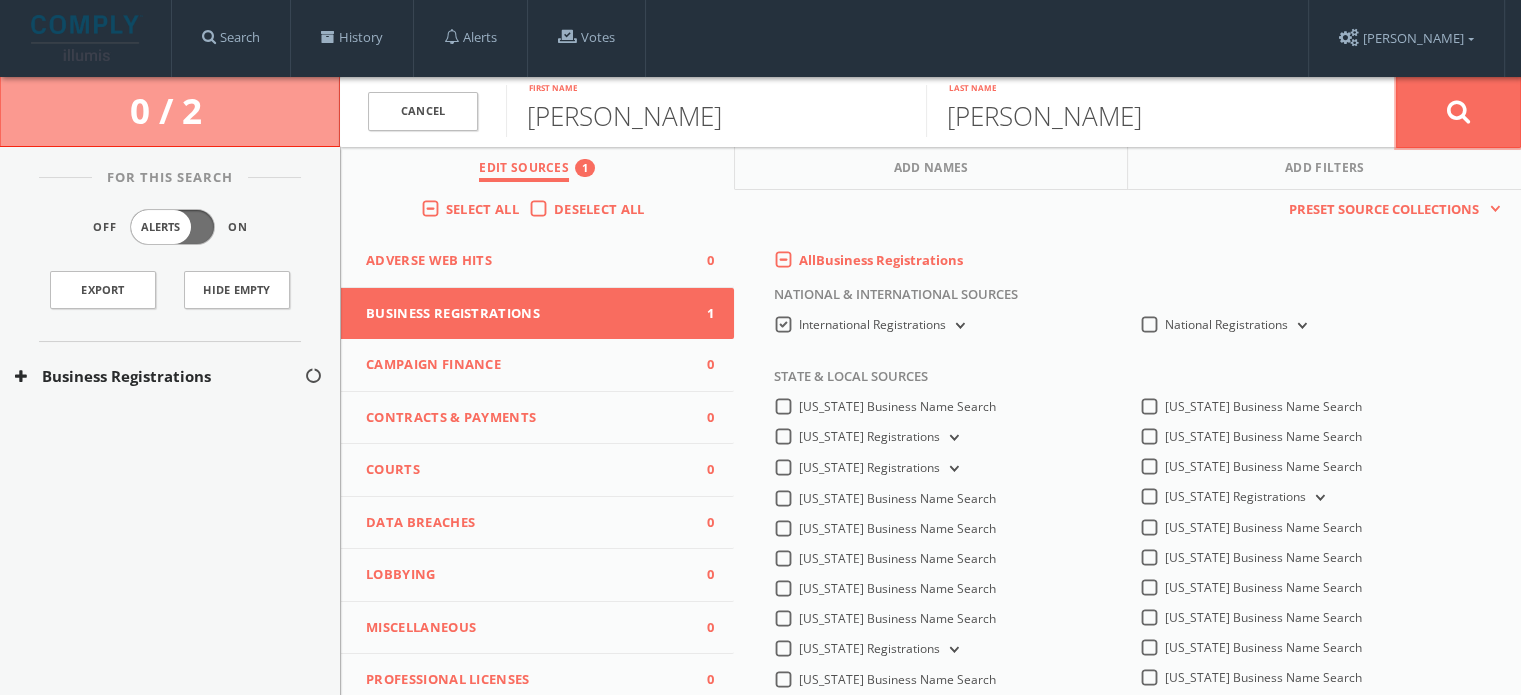 click at bounding box center [1458, 112] 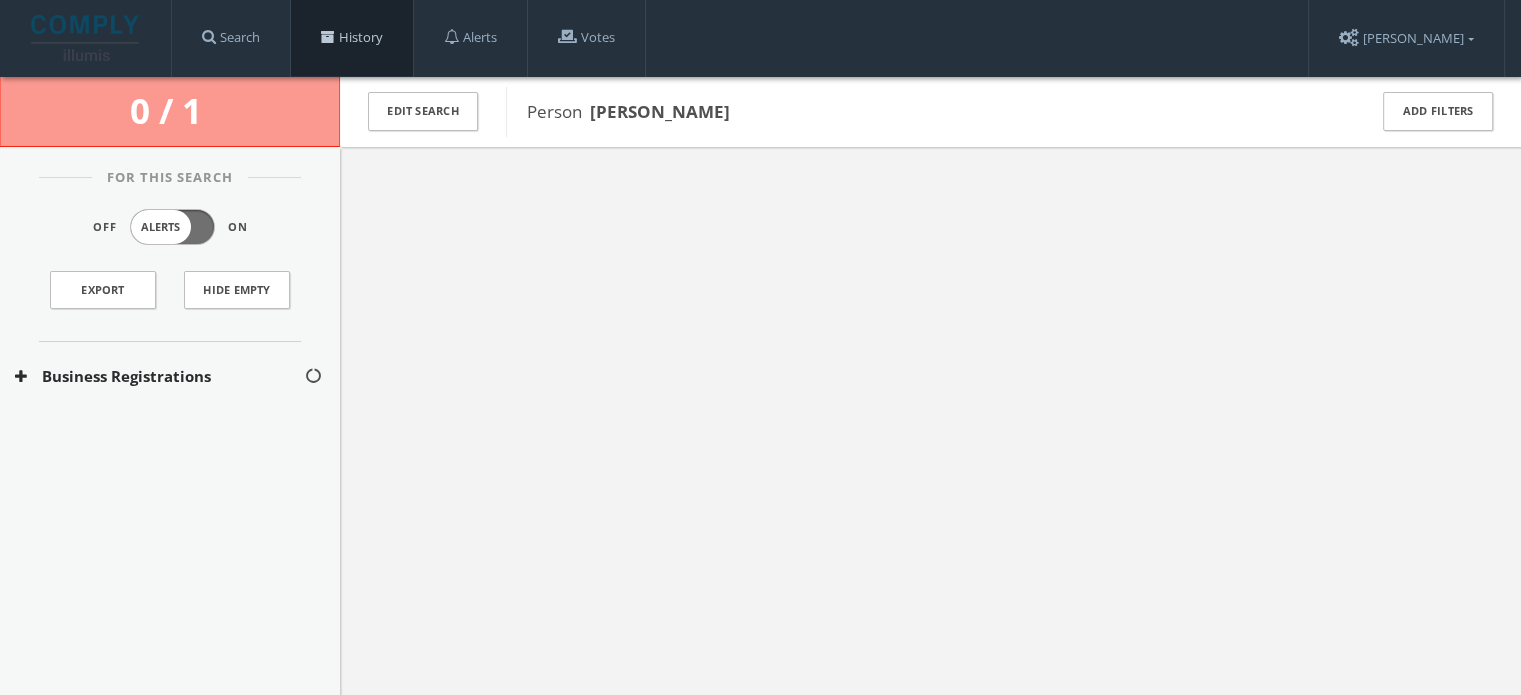click on "History" at bounding box center [352, 38] 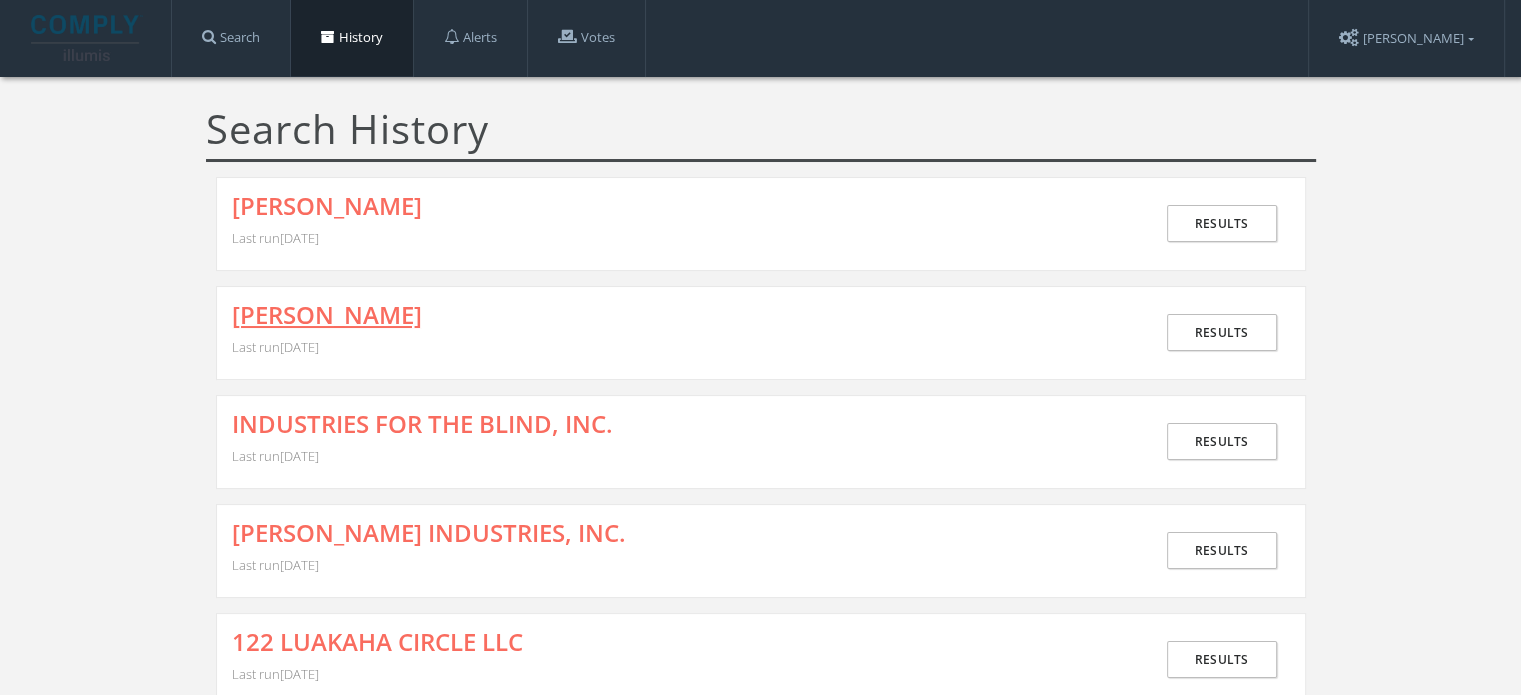 click on "[PERSON_NAME]" at bounding box center (327, 315) 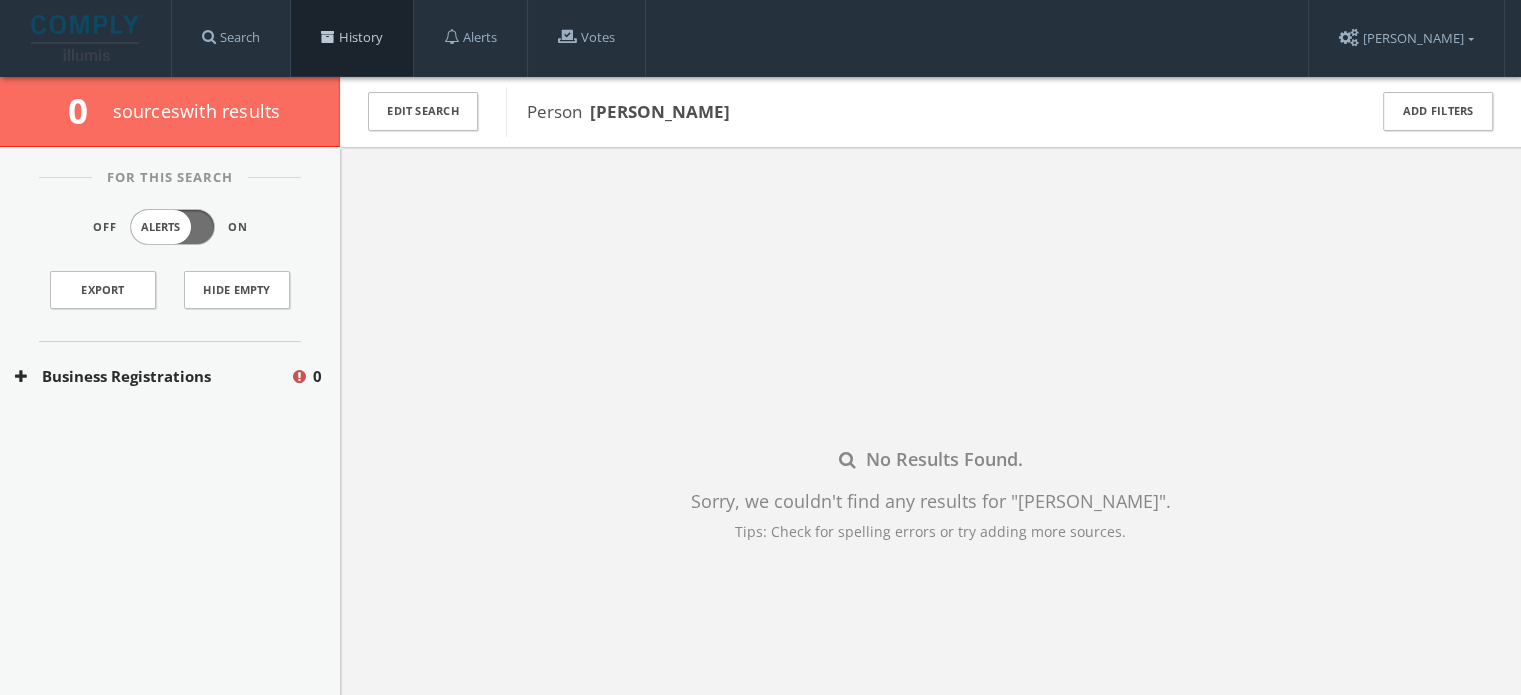 click on "History" at bounding box center (352, 38) 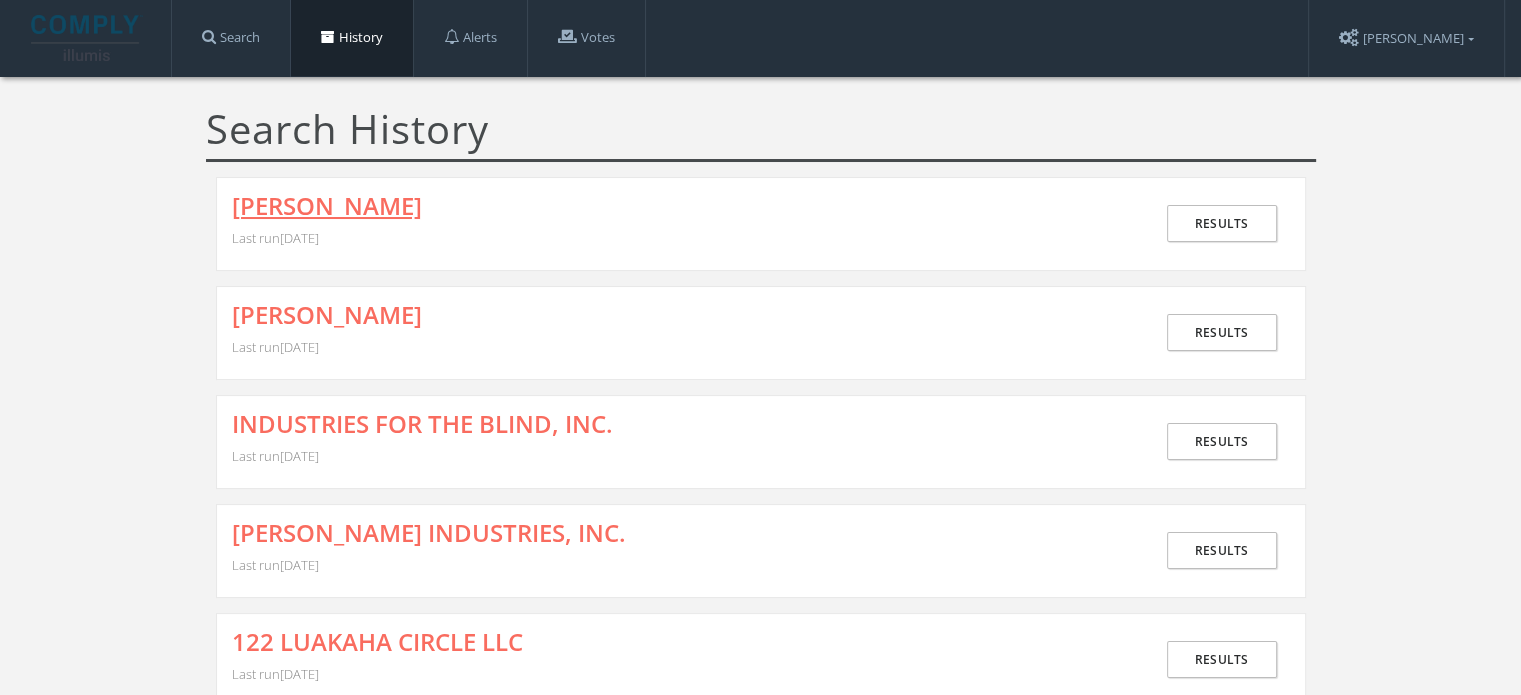 click on "[PERSON_NAME]" at bounding box center [327, 206] 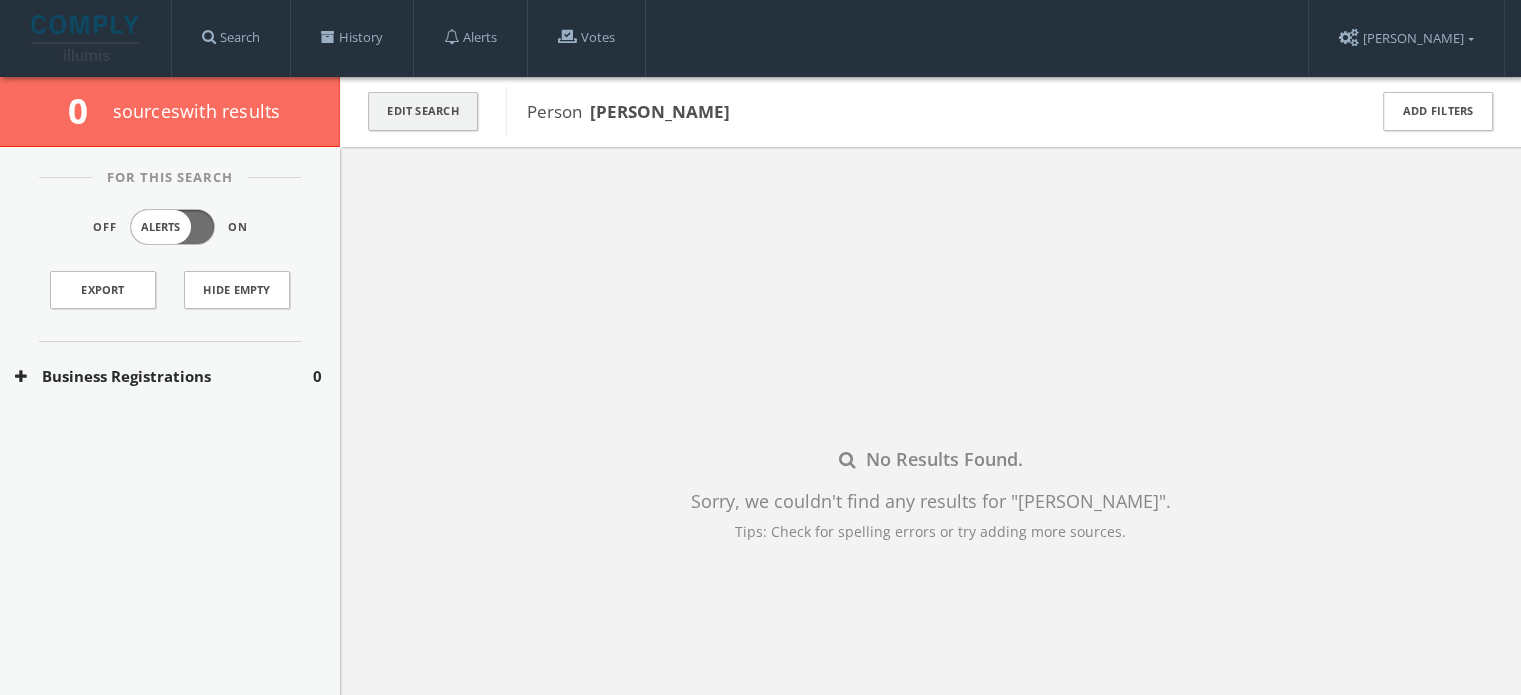 click on "Edit Search" at bounding box center [423, 111] 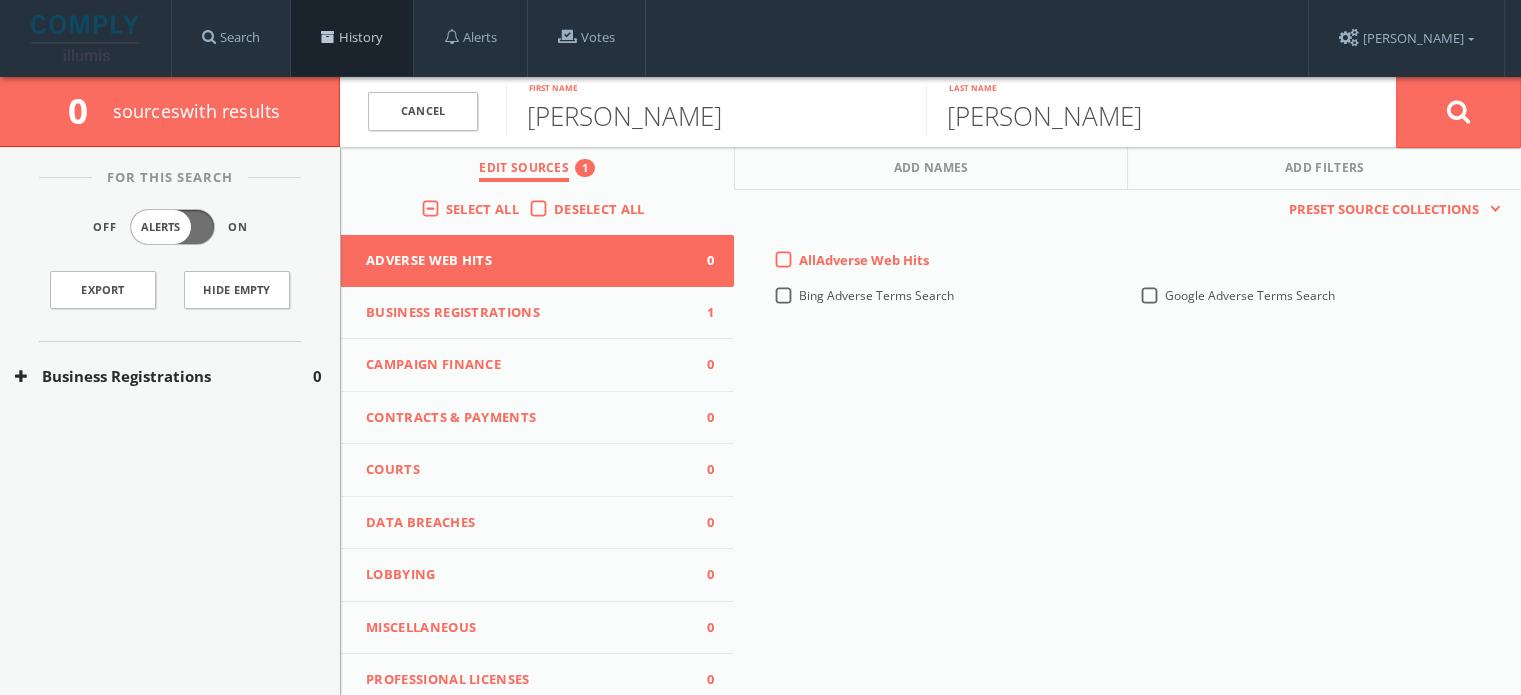 click on "History" at bounding box center (352, 38) 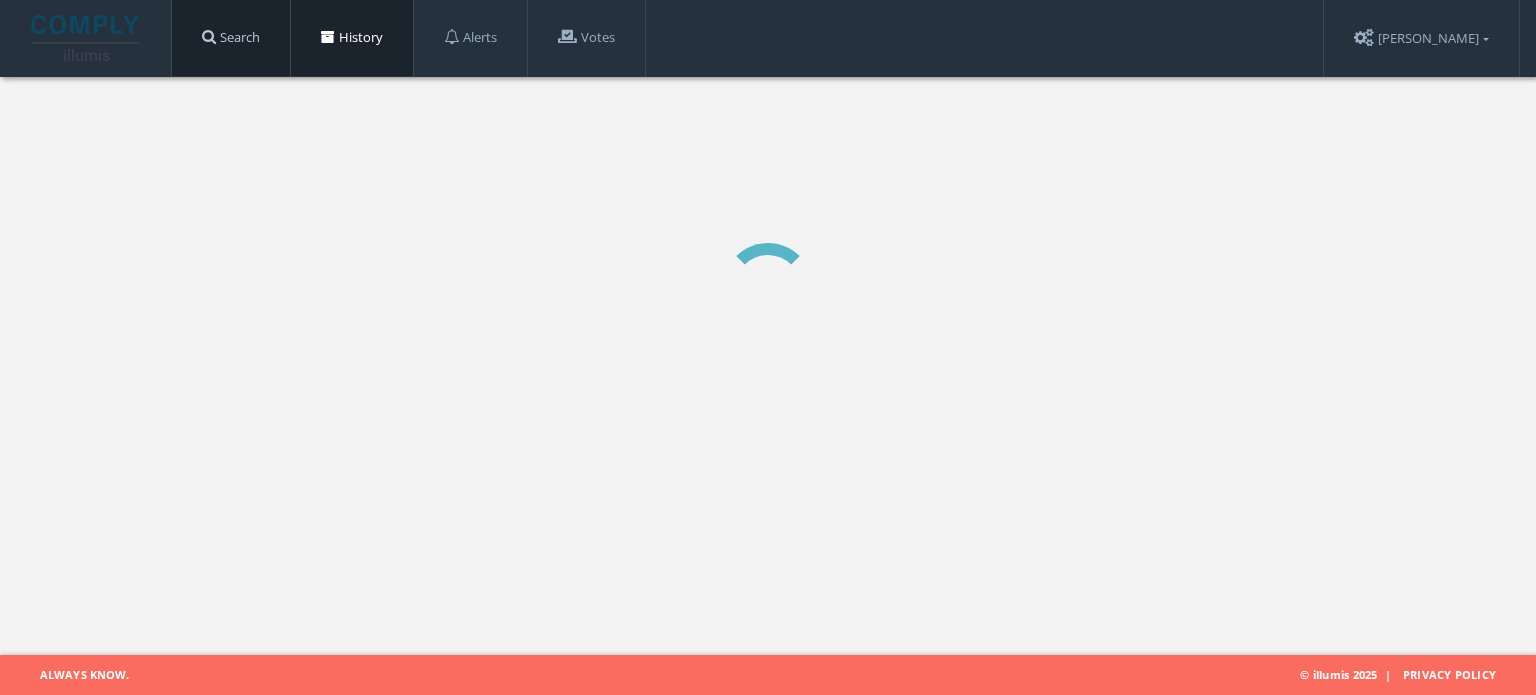 click on "Search" at bounding box center (231, 38) 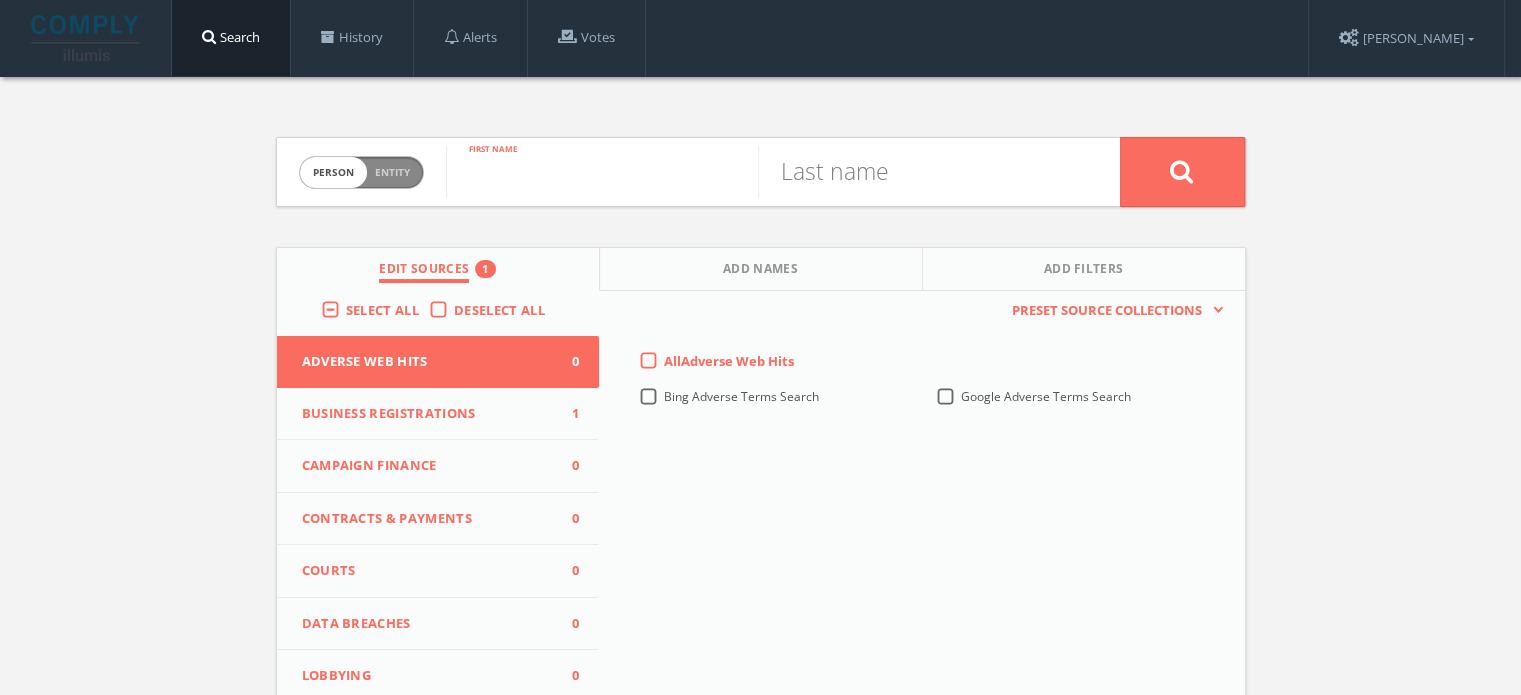 click at bounding box center [602, 172] 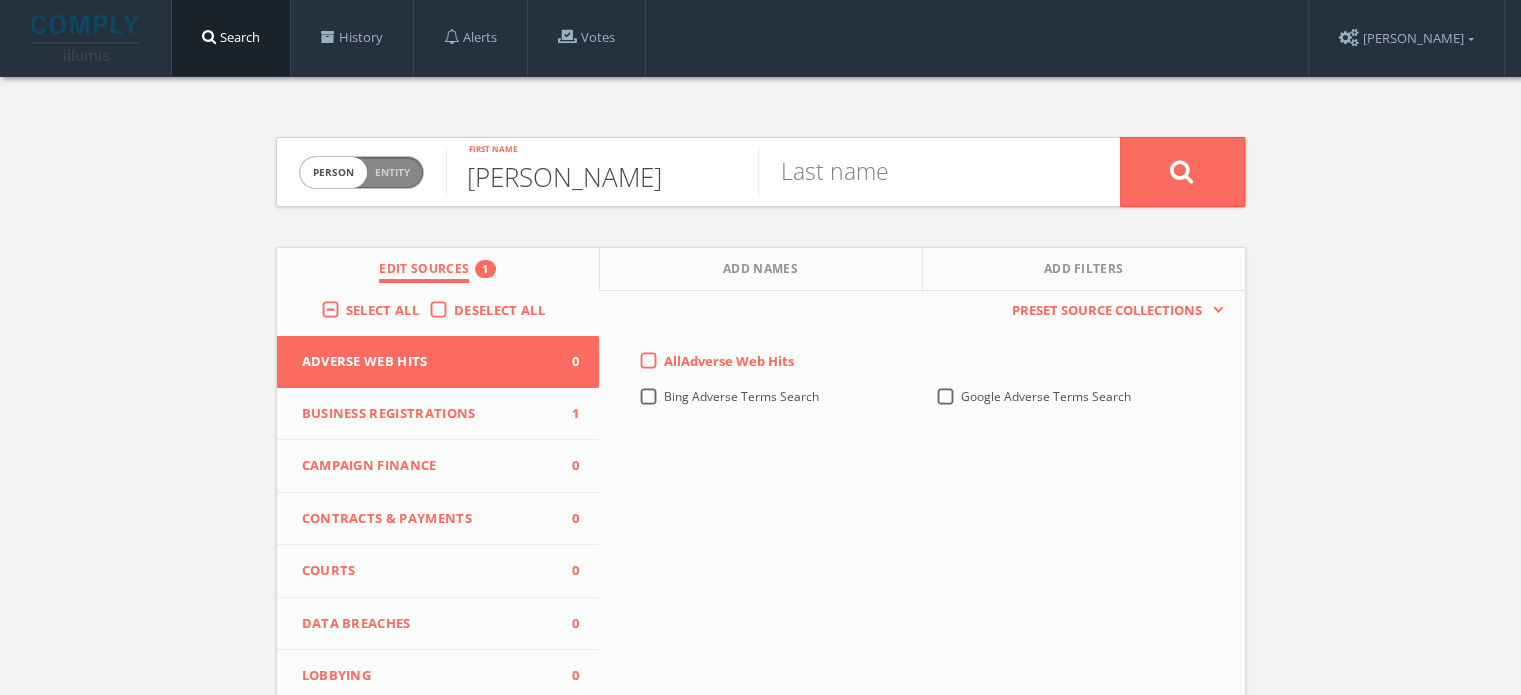 type on "[PERSON_NAME]" 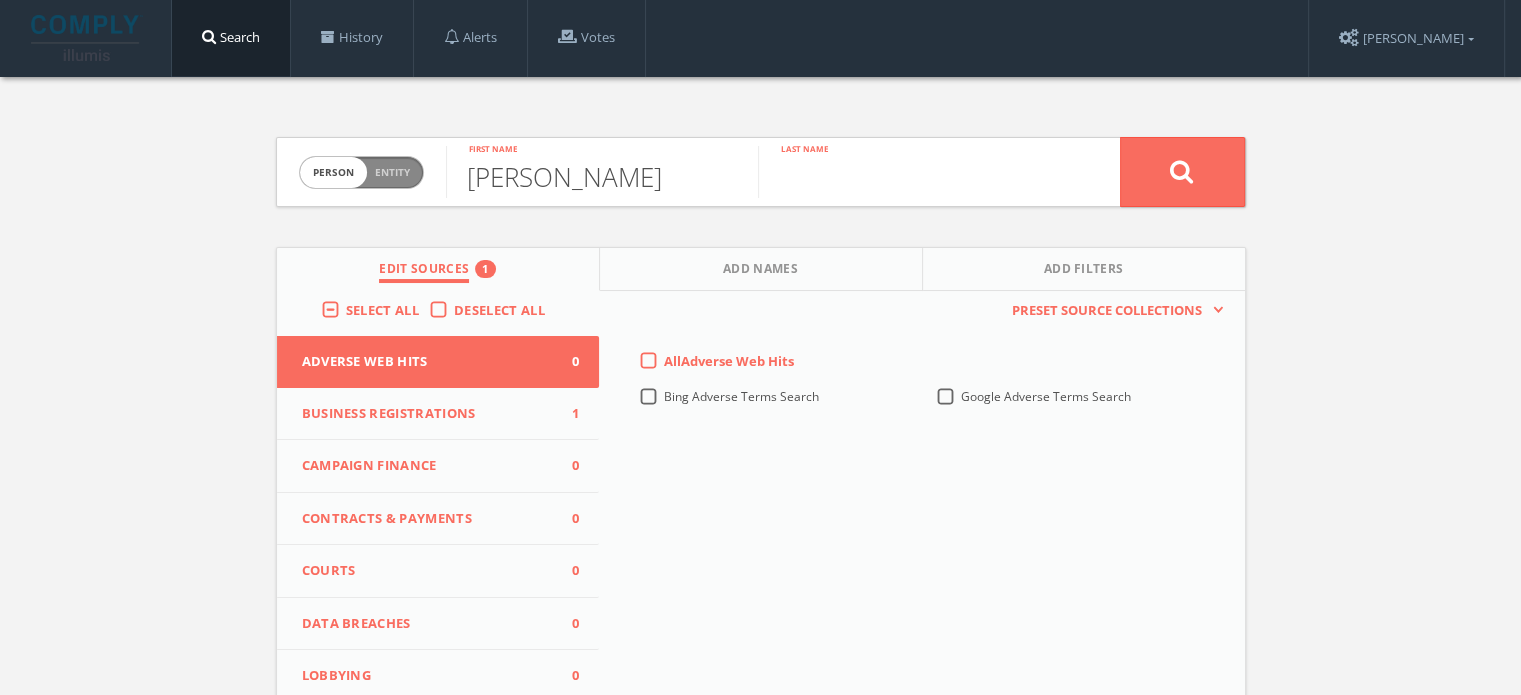 click at bounding box center [914, 172] 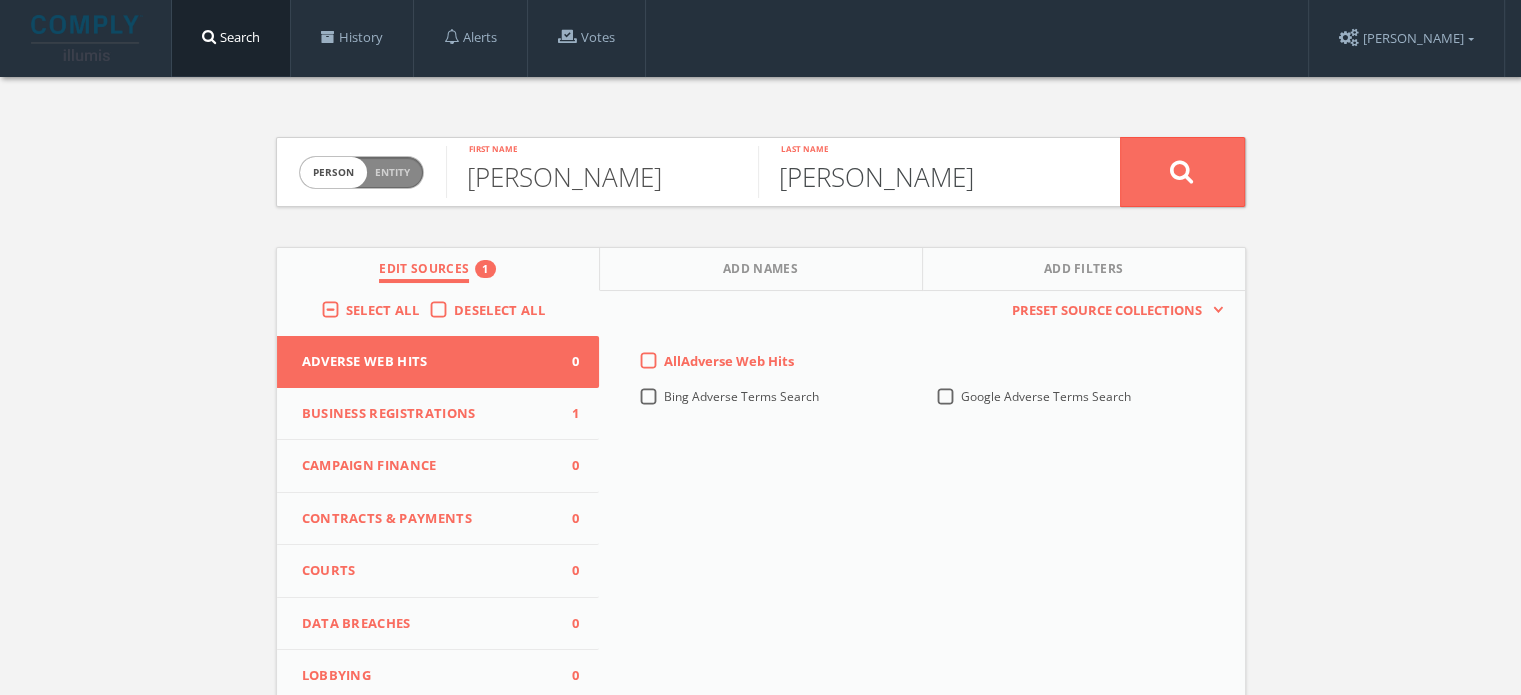 type on "[PERSON_NAME]" 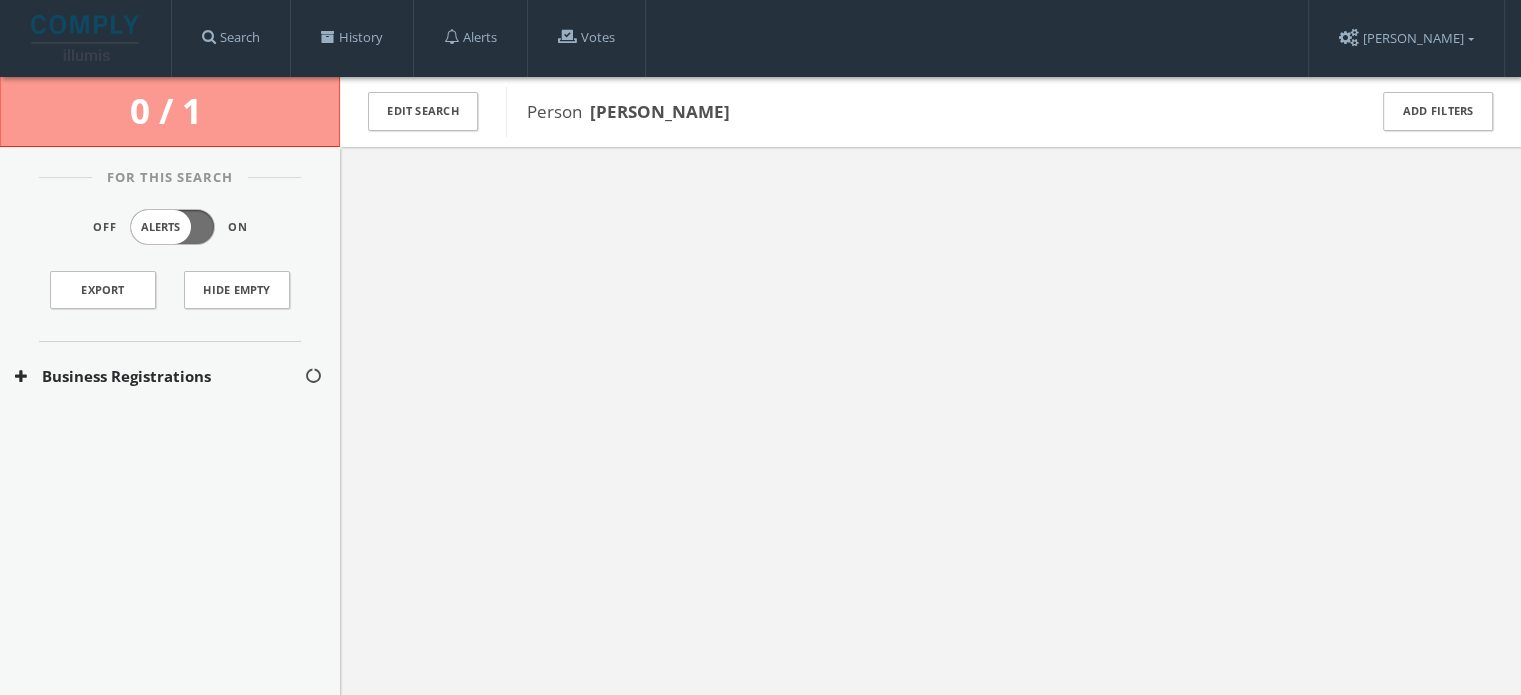 click on "Business Registrations" at bounding box center [159, 376] 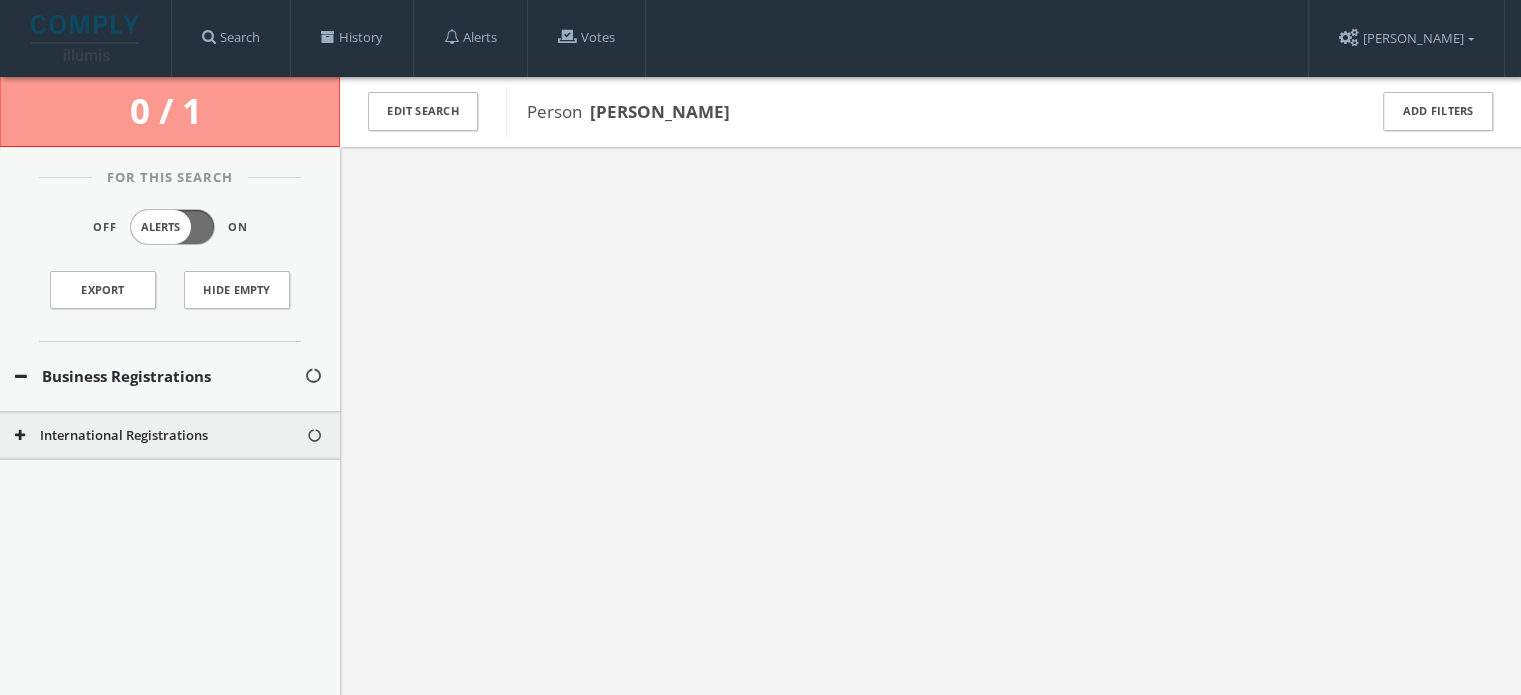 click on "International Registrations" at bounding box center [170, 436] 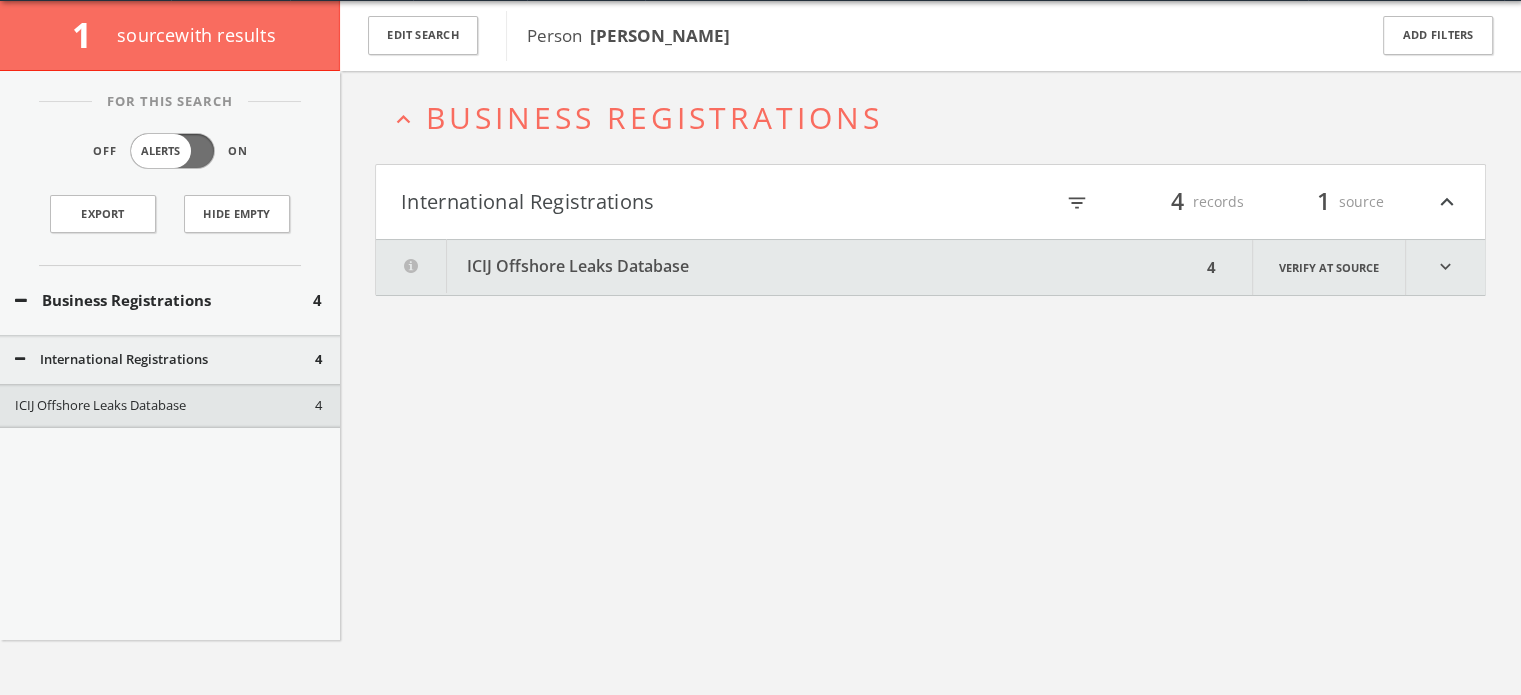 click on "ICIJ Offshore Leaks Database" at bounding box center (788, 267) 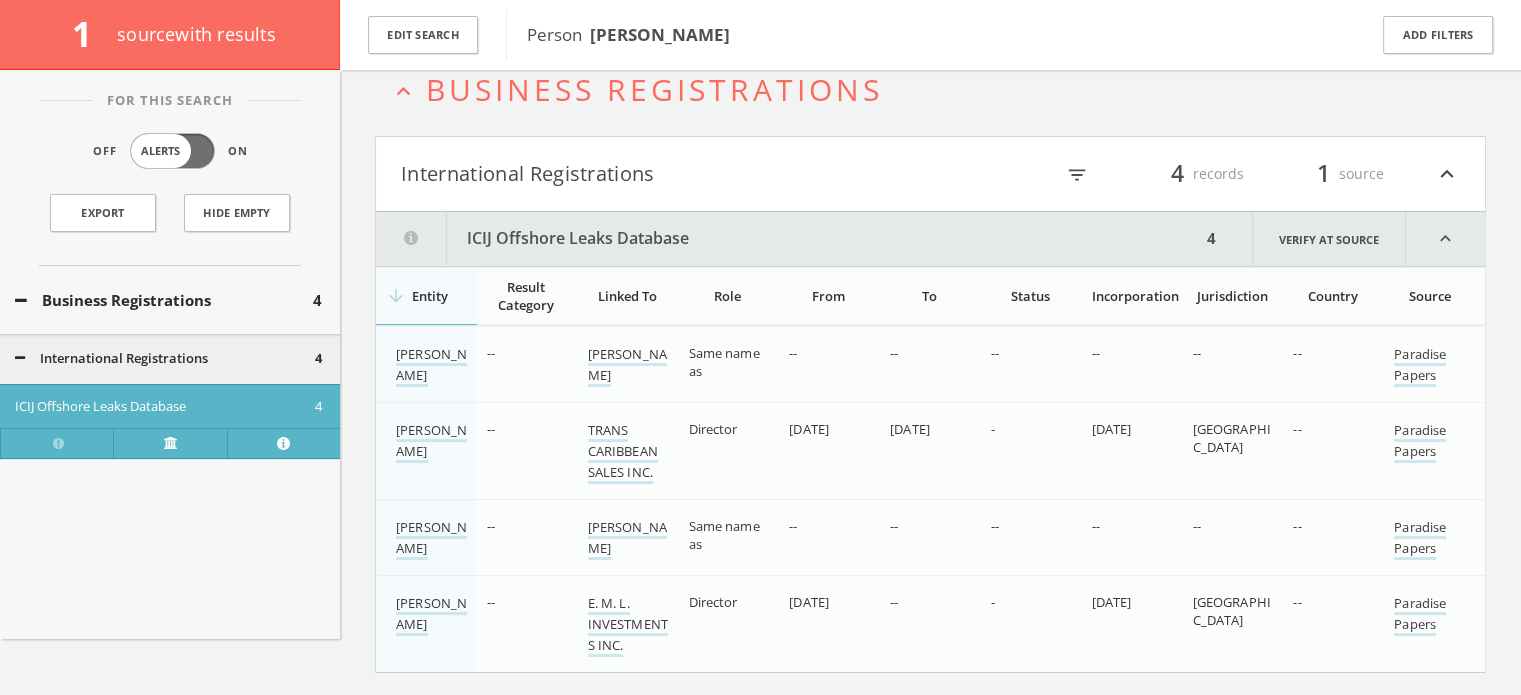 scroll, scrollTop: 158, scrollLeft: 0, axis: vertical 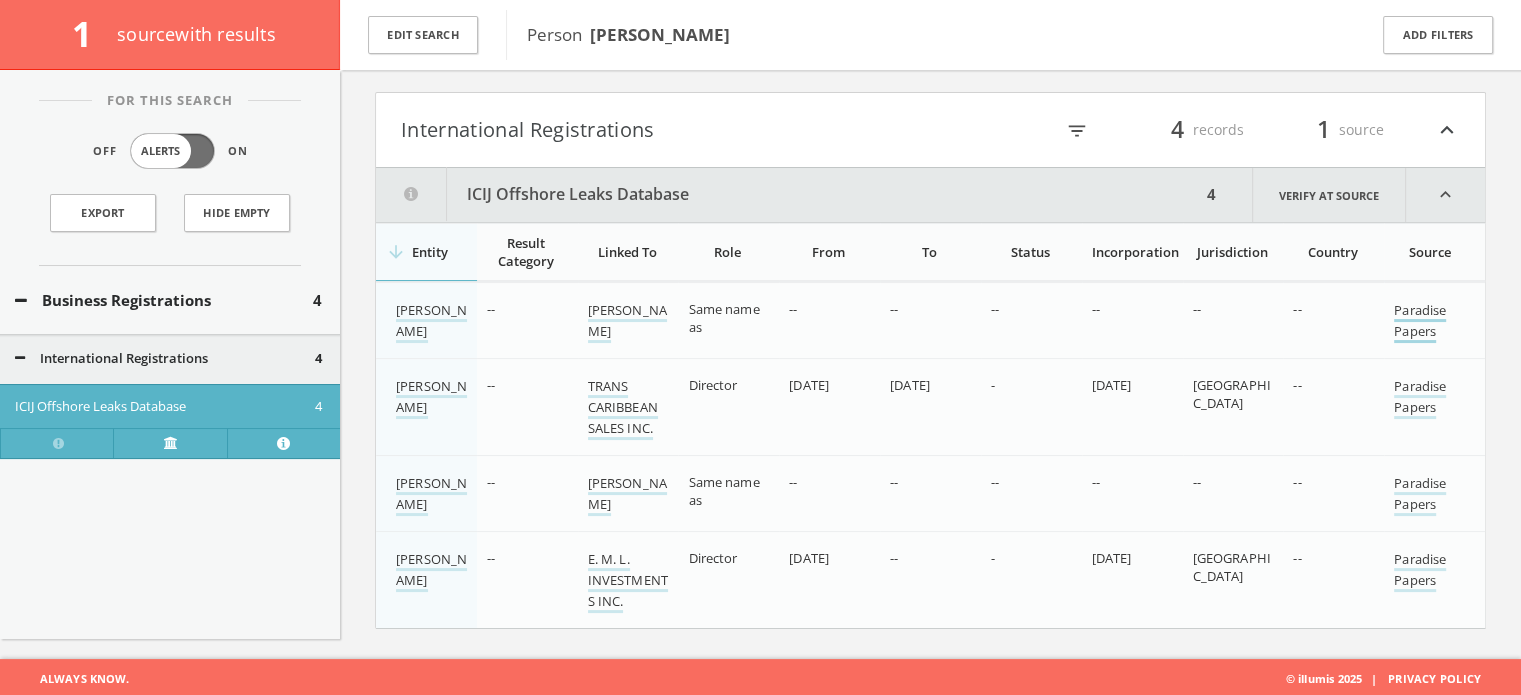 click on "Paradise Papers" at bounding box center [1420, 322] 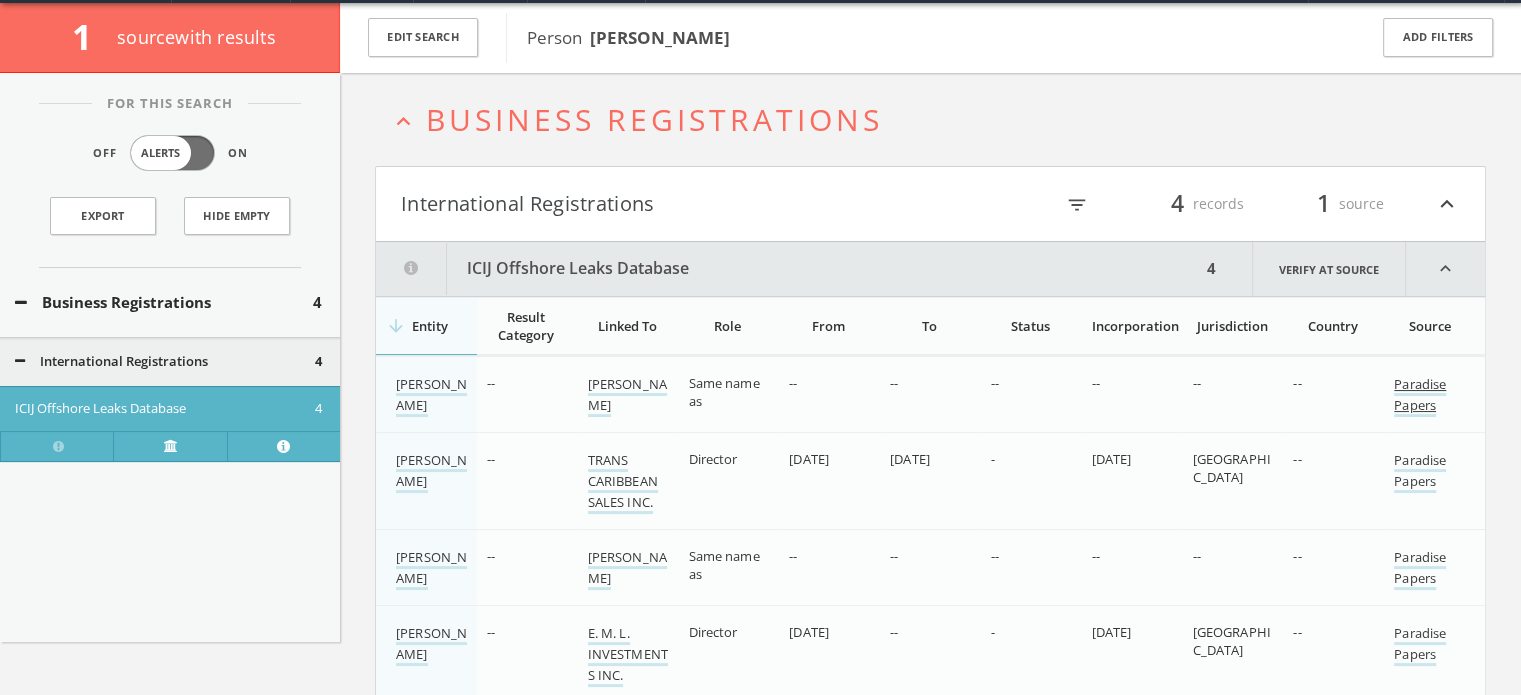 scroll, scrollTop: 0, scrollLeft: 0, axis: both 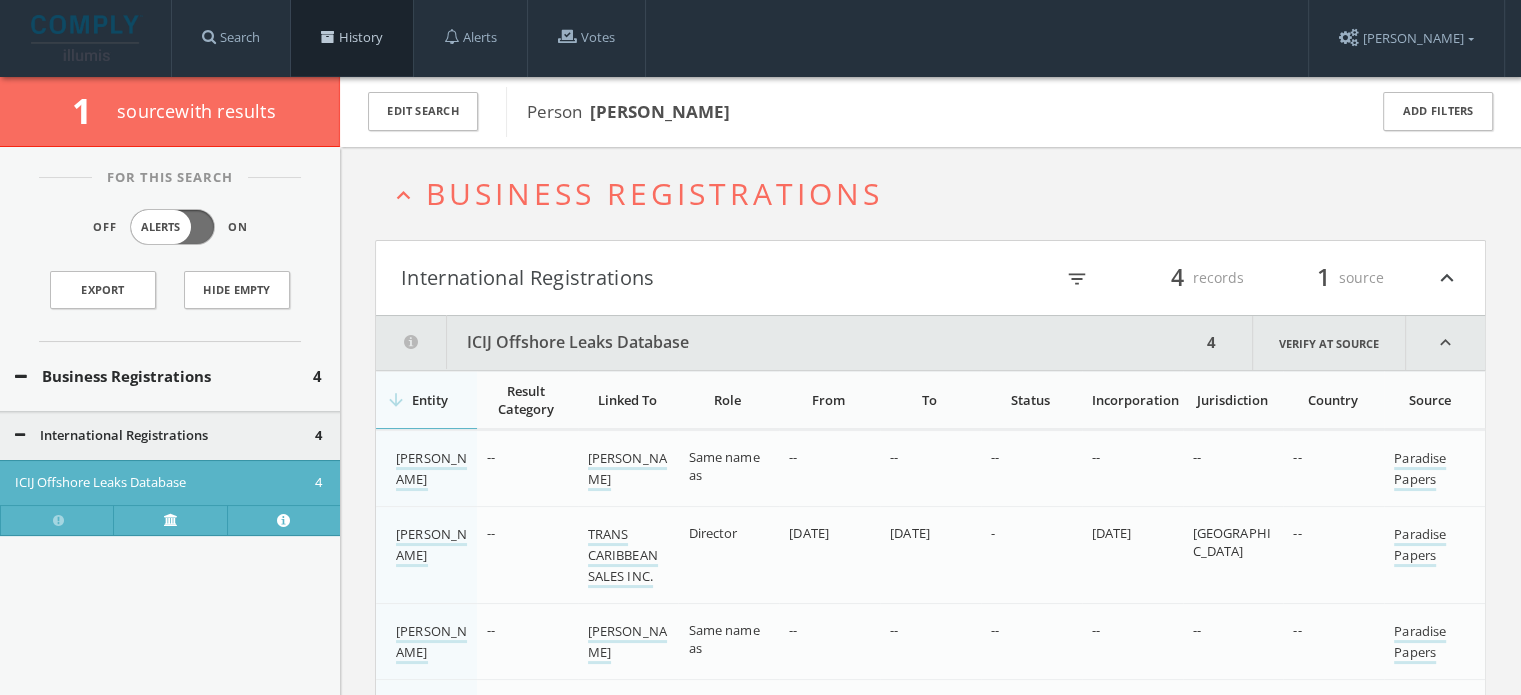 click on "History" at bounding box center [352, 38] 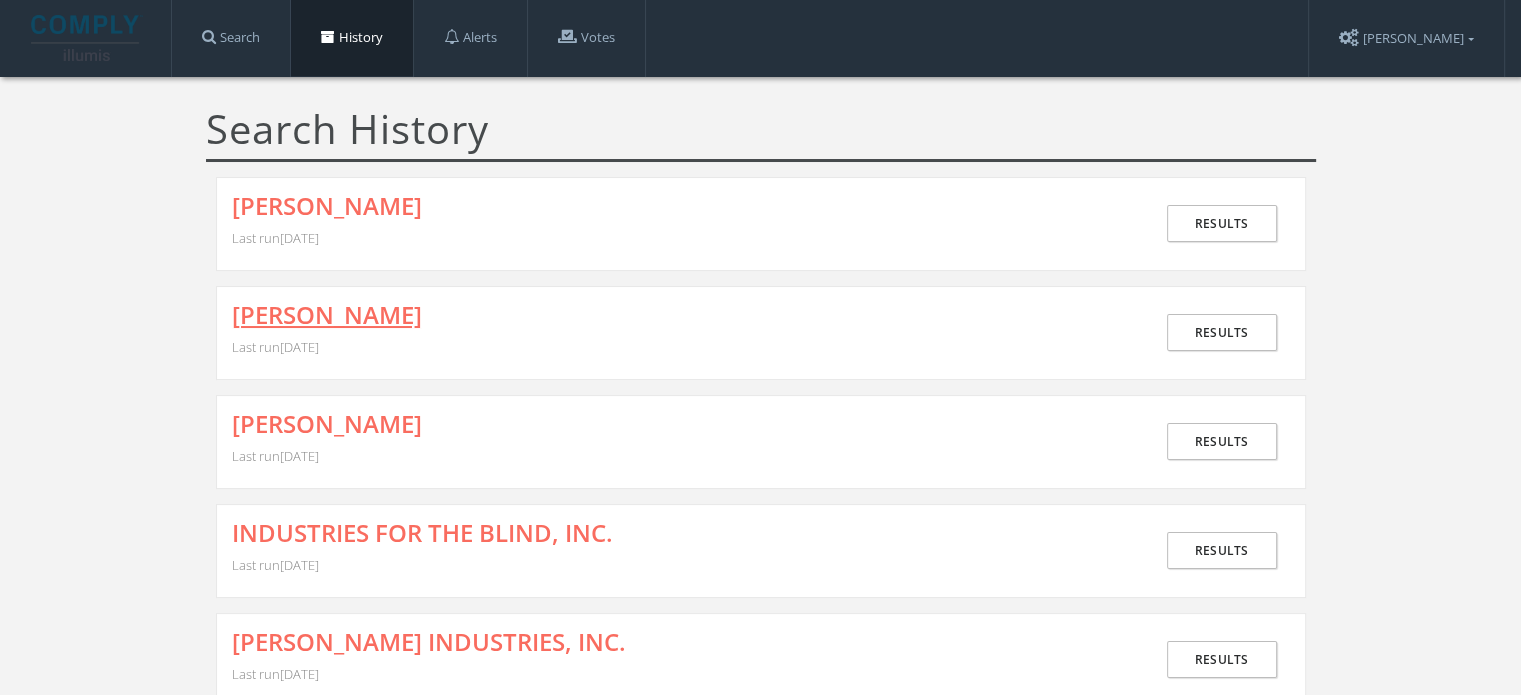 click on "[PERSON_NAME]" at bounding box center [327, 315] 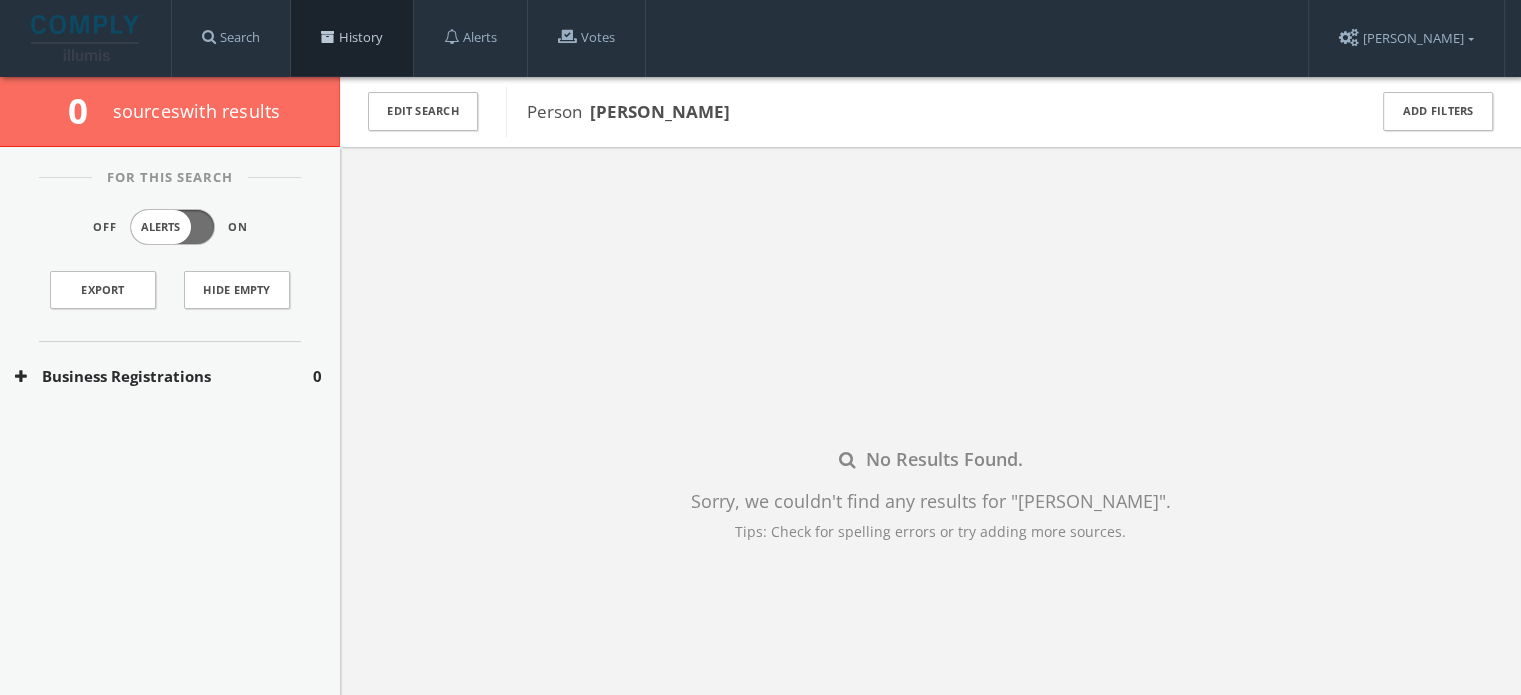 click on "History" at bounding box center (352, 38) 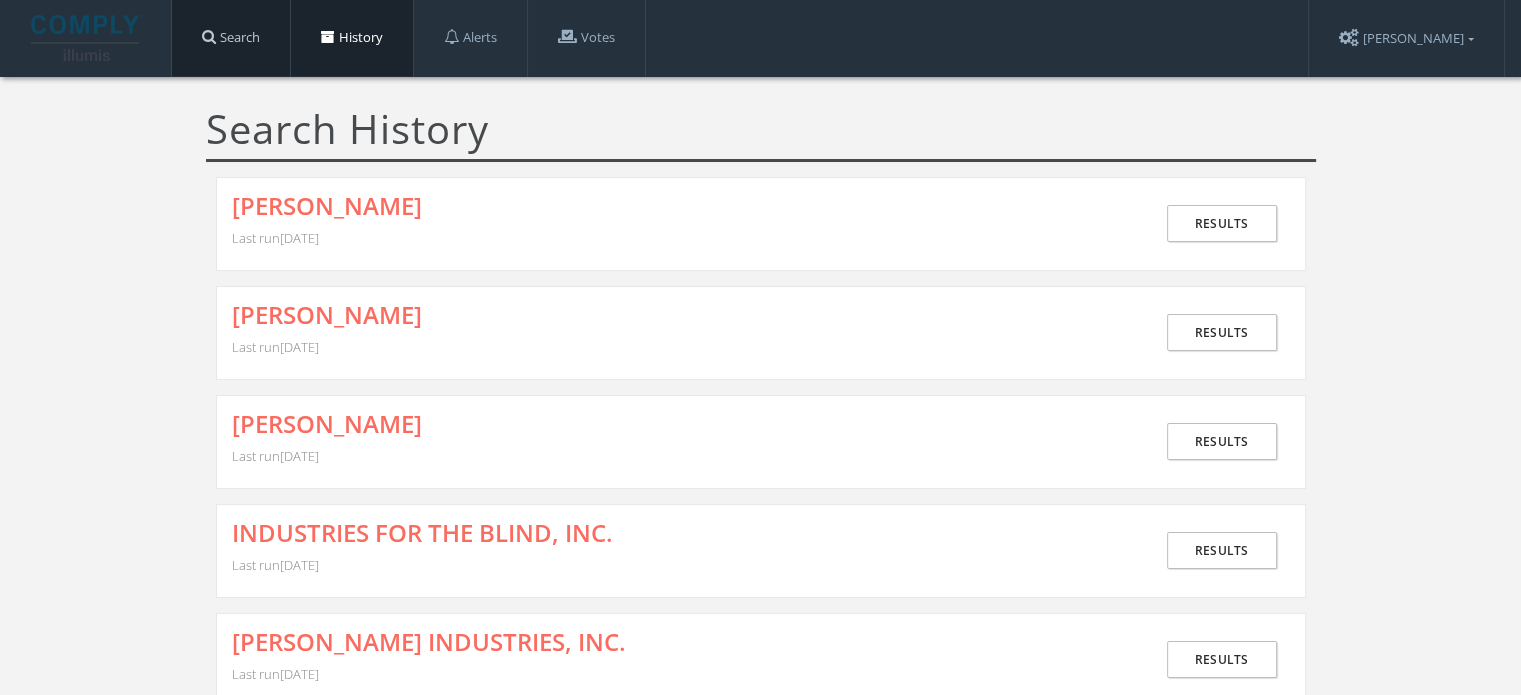 click on "Search" at bounding box center [231, 38] 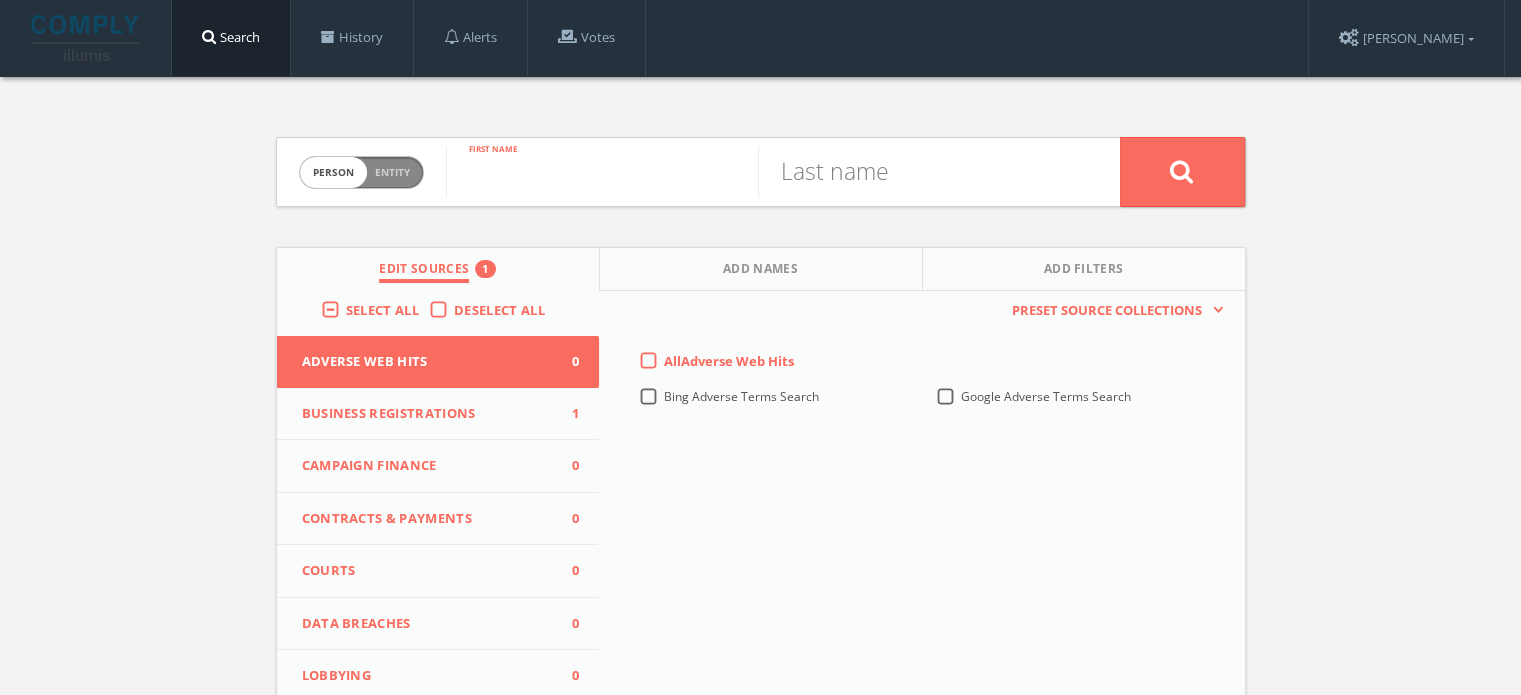 click at bounding box center (602, 172) 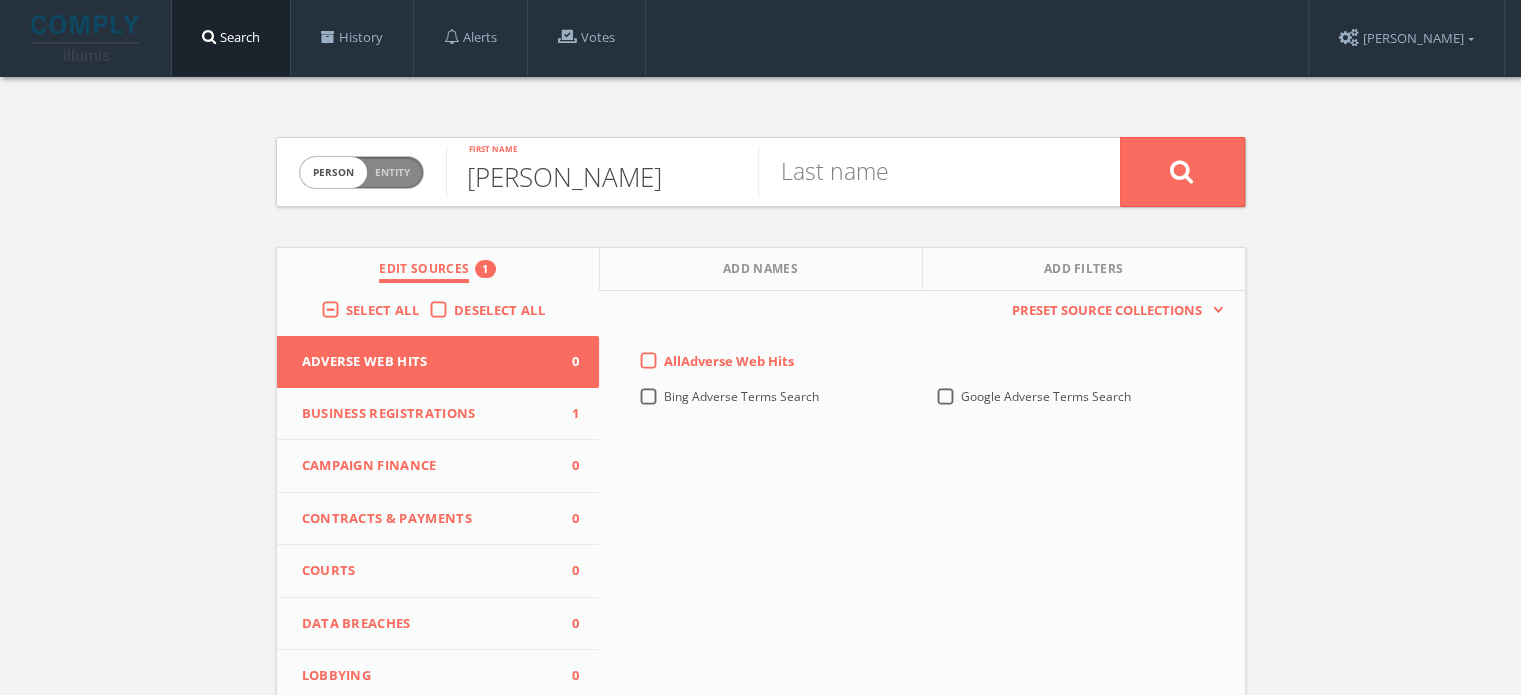 type on "[PERSON_NAME]" 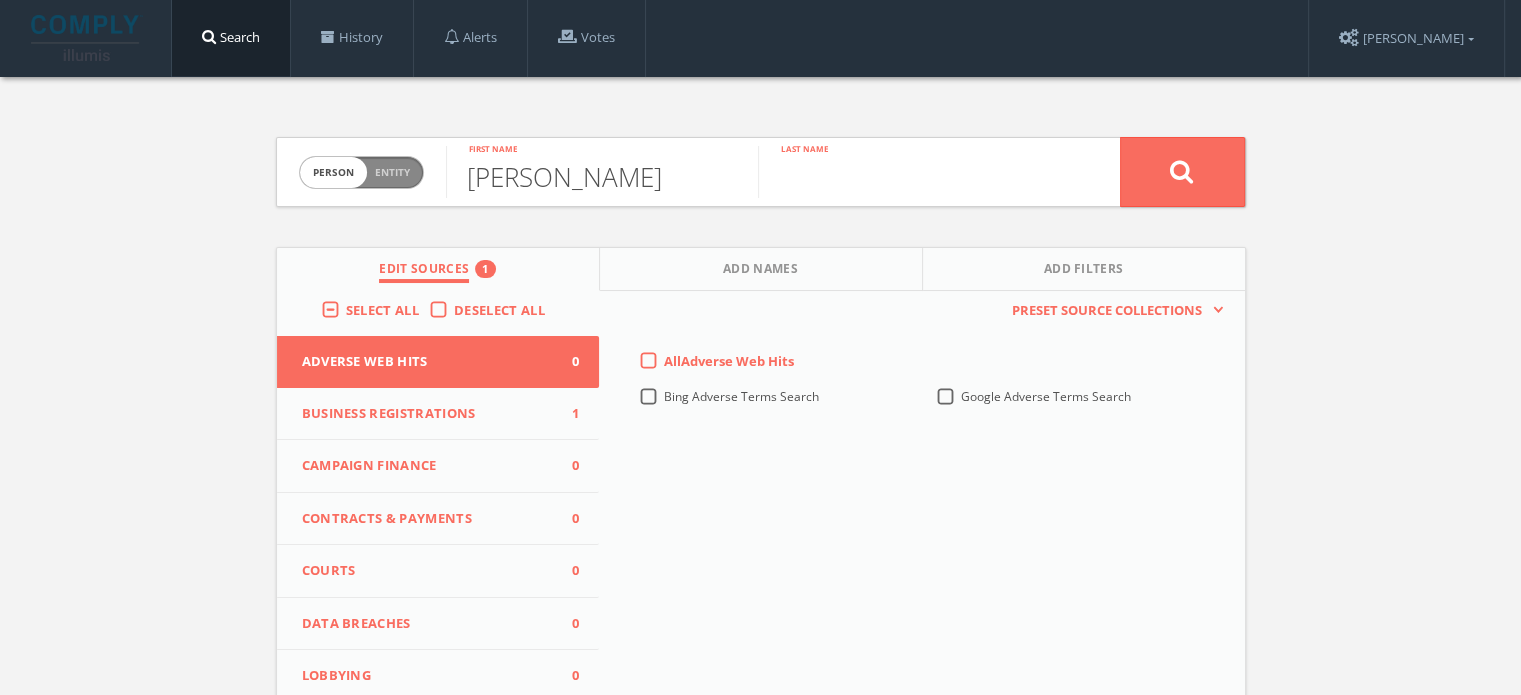 click at bounding box center (914, 172) 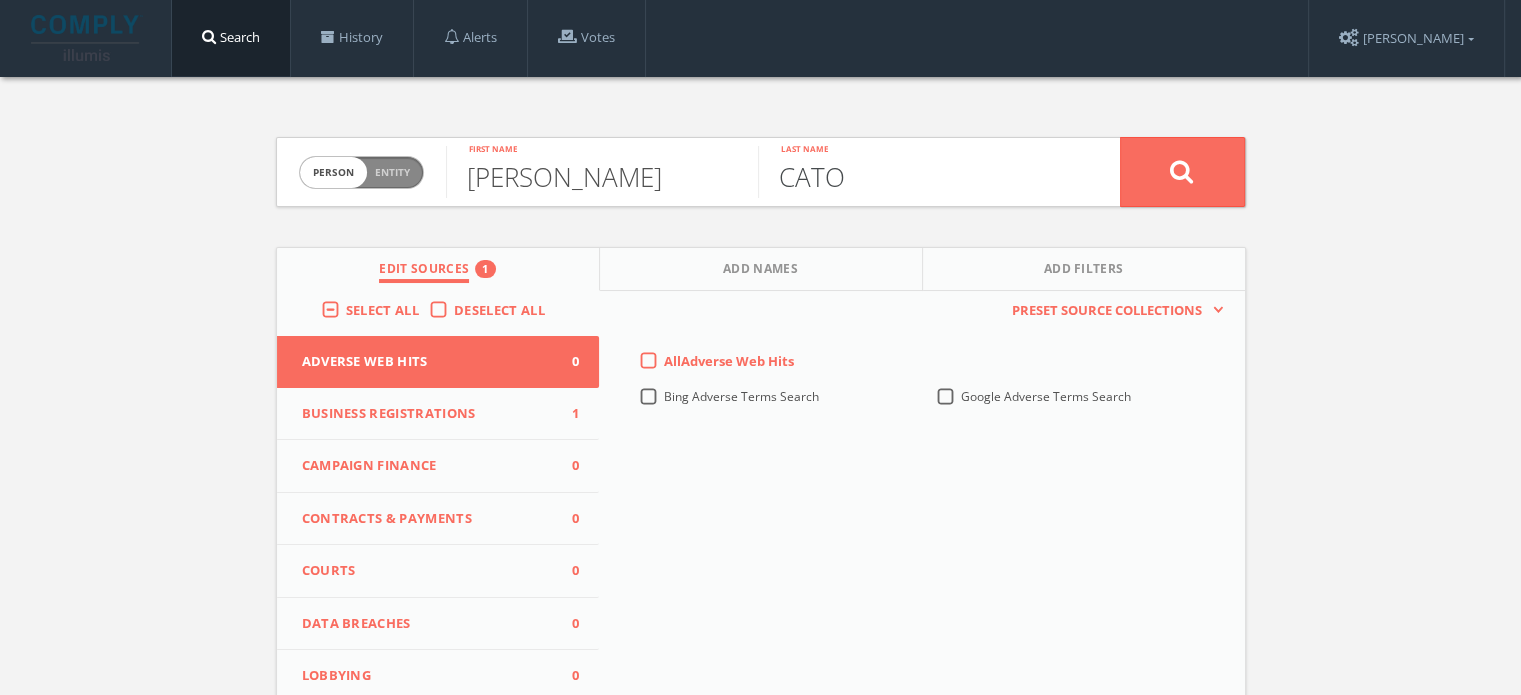 type on "CATO" 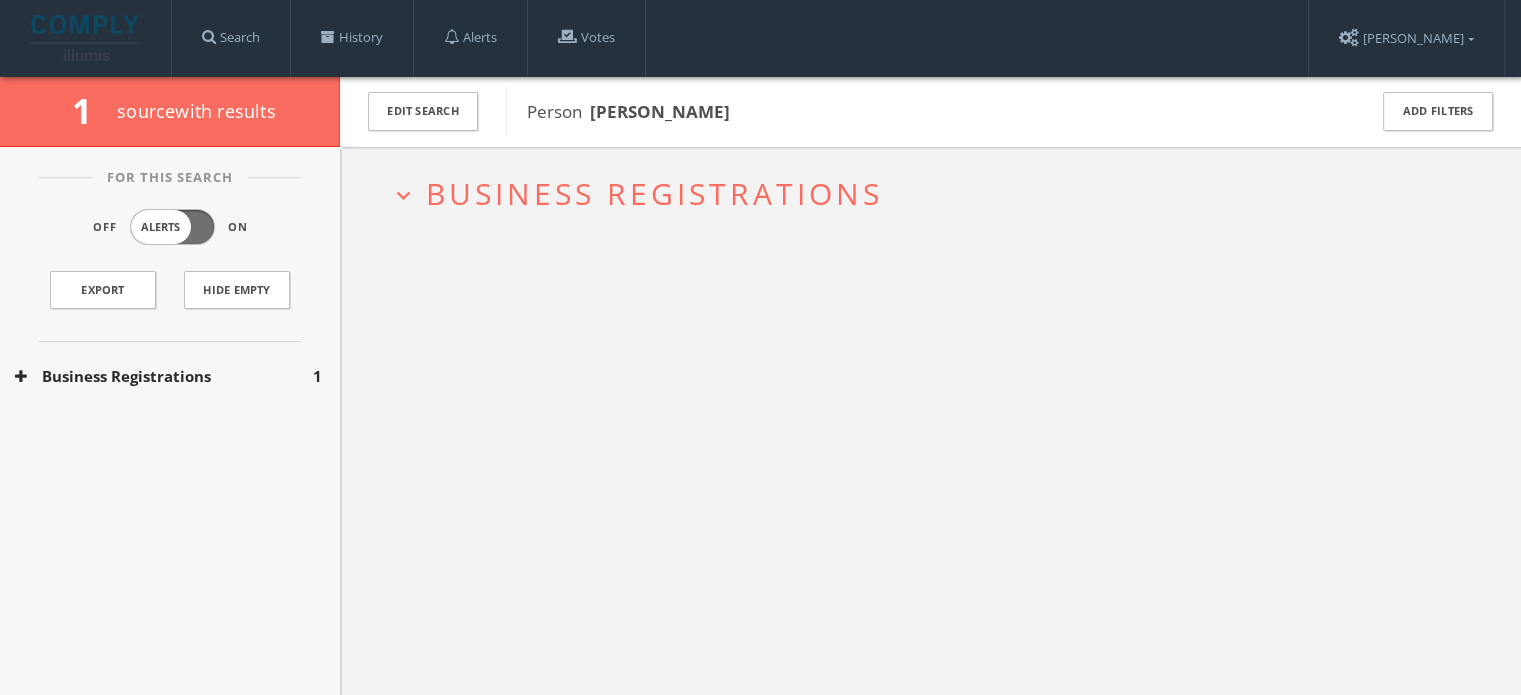 click on "Business Registrations" at bounding box center (164, 376) 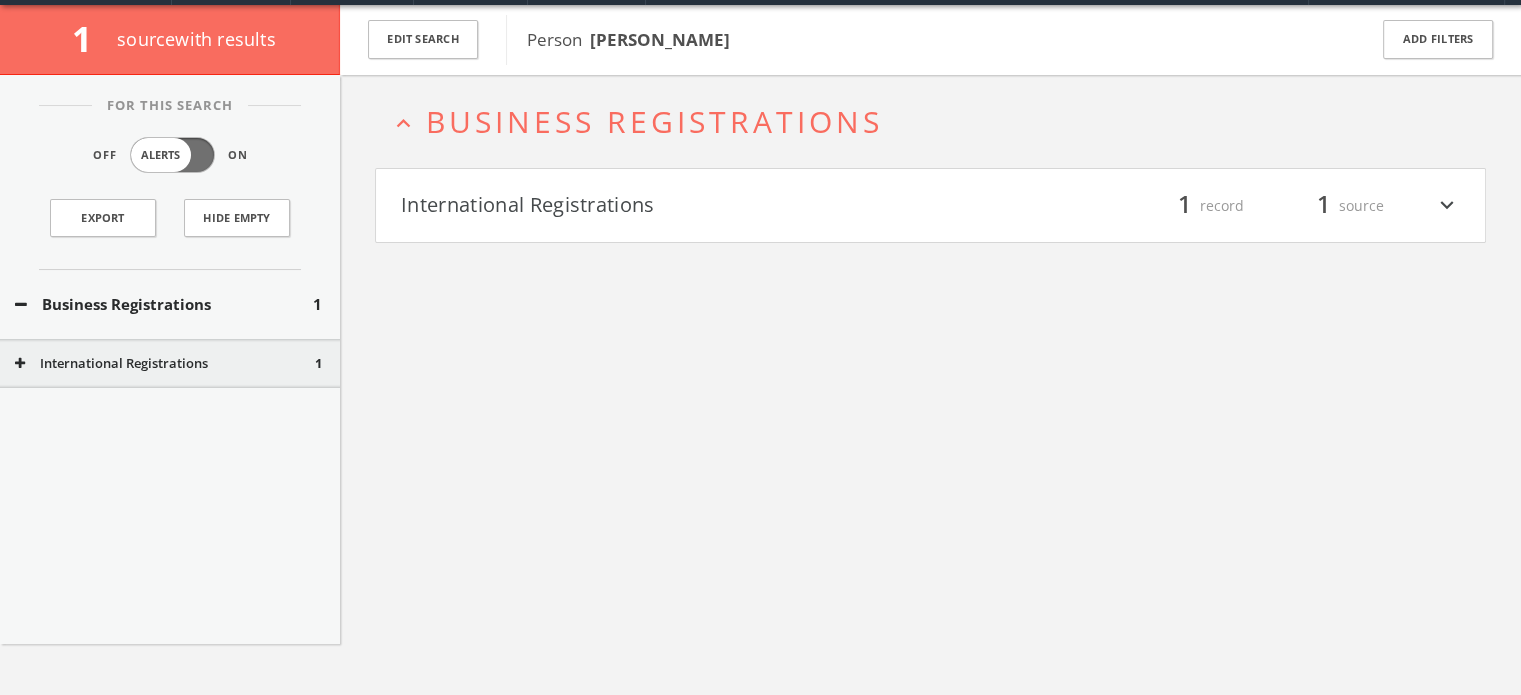 click on "expand_less Business Registrations International Registrations filter_list 1 record  1 source  expand_more" at bounding box center [930, 422] 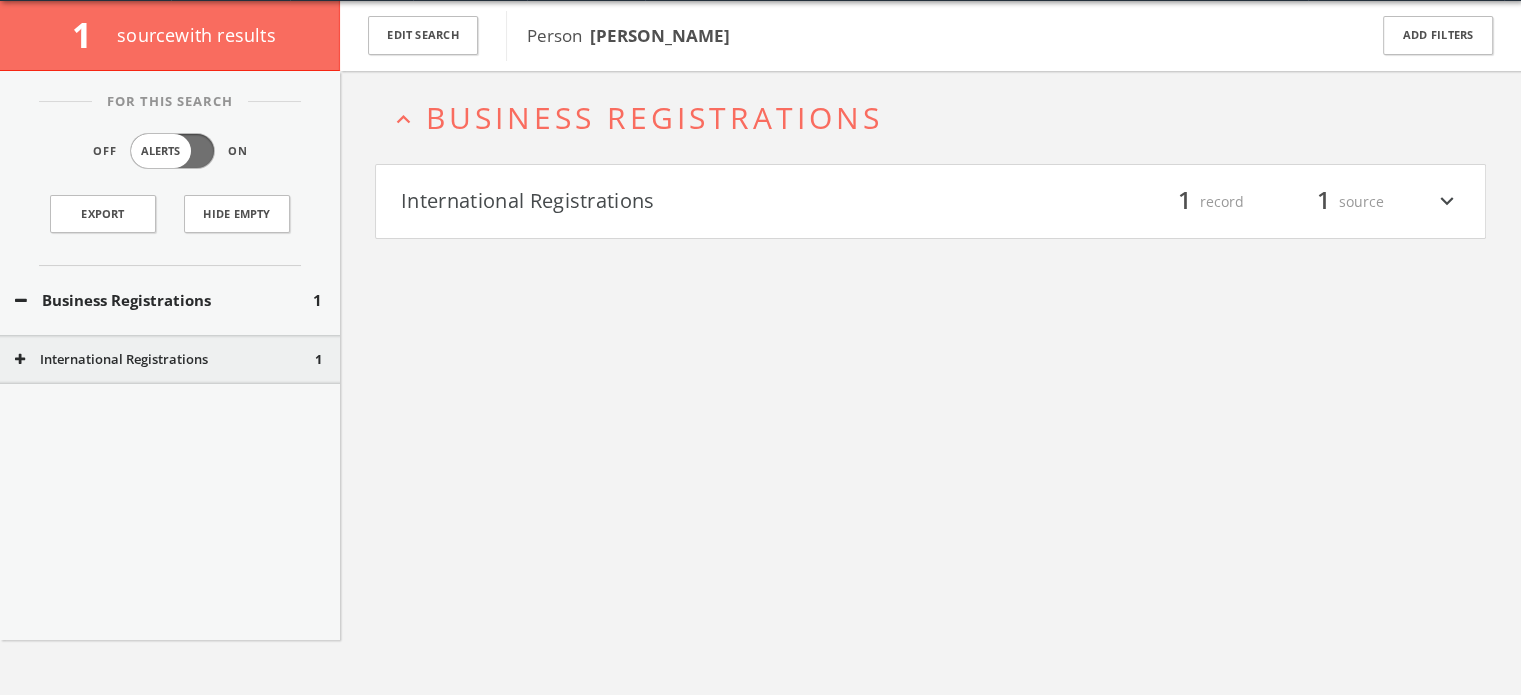 click on "International Registrations filter_list 1 record  1 source  expand_more" at bounding box center (930, 202) 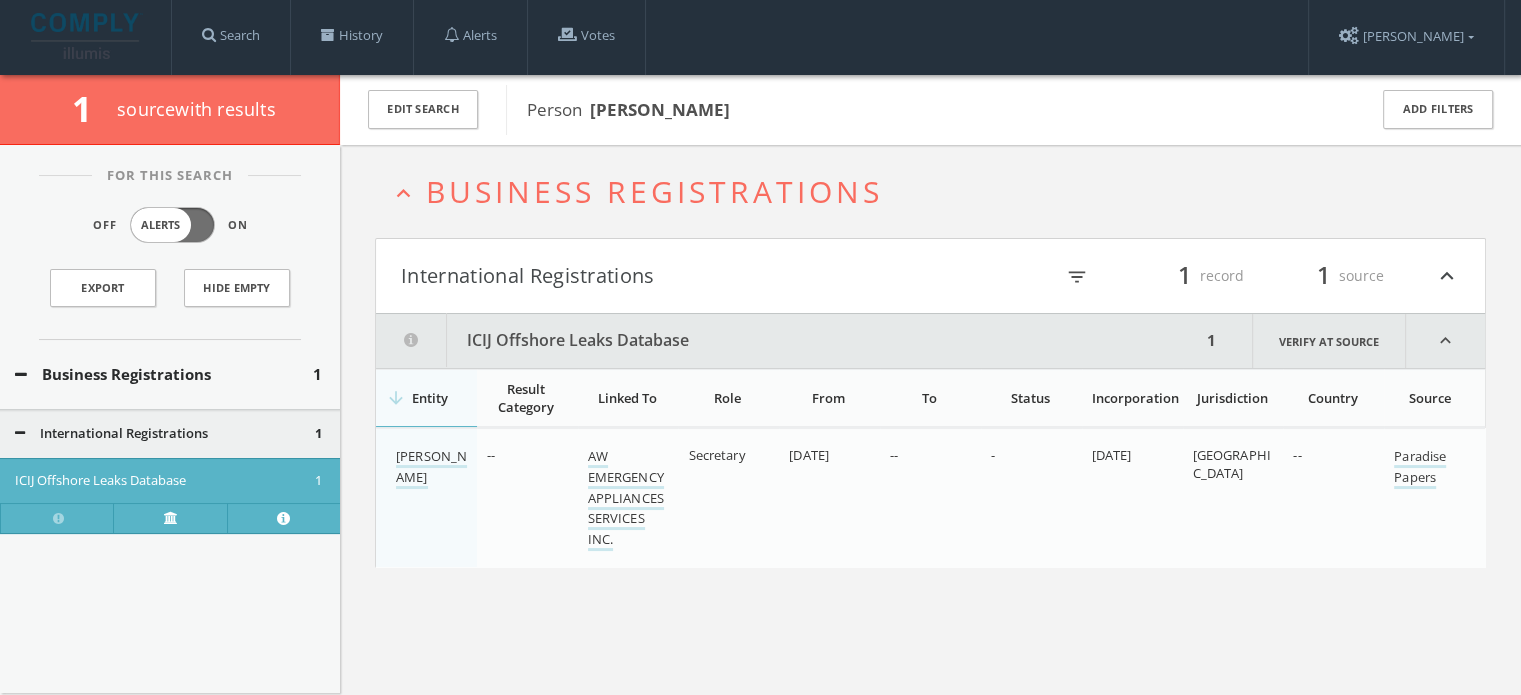 scroll, scrollTop: 0, scrollLeft: 0, axis: both 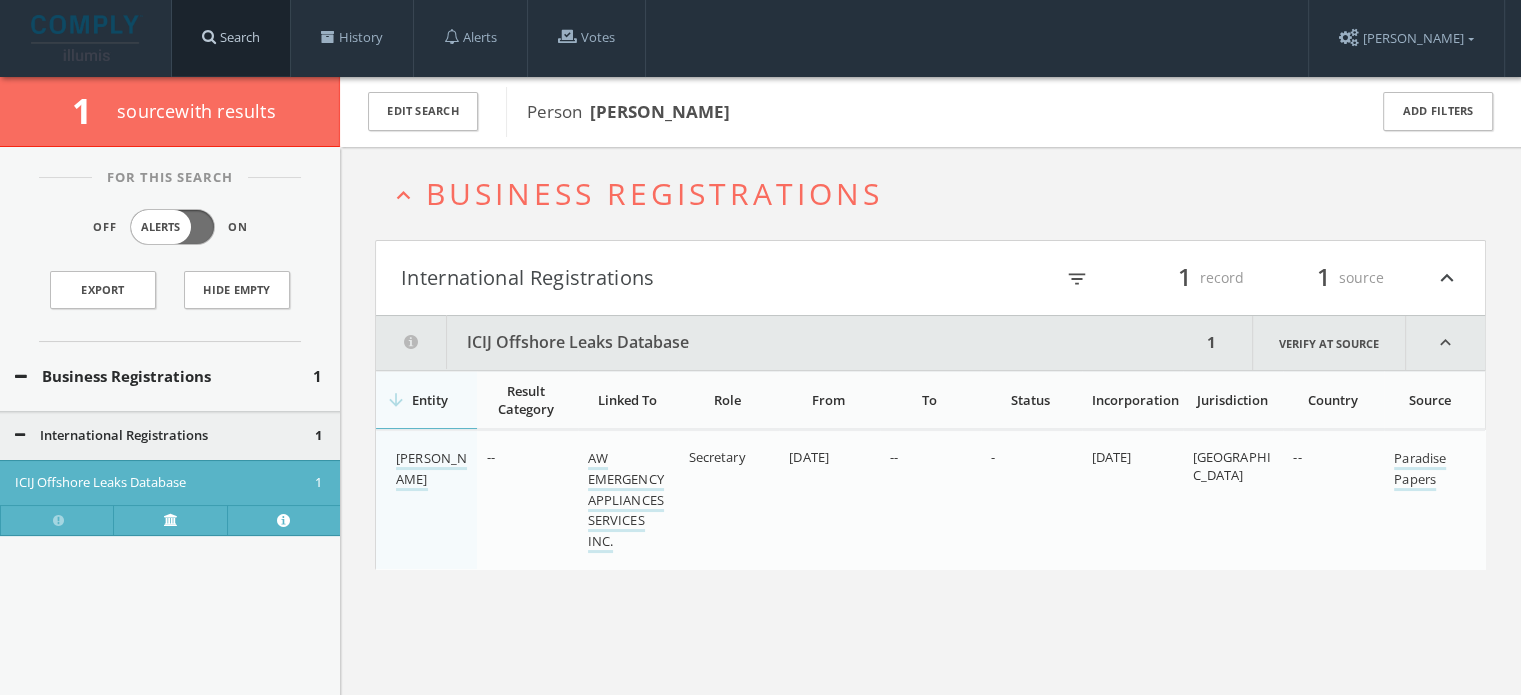 click on "Search" at bounding box center (231, 38) 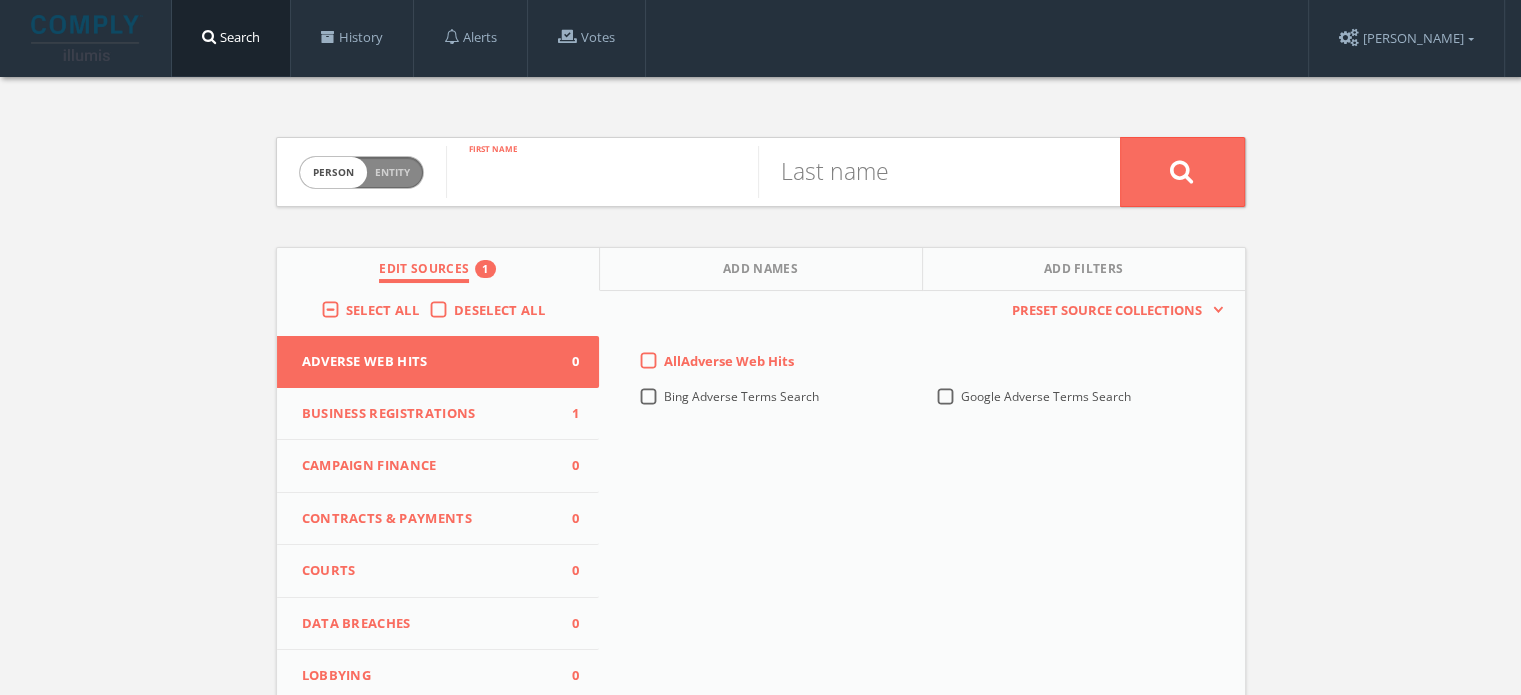 click at bounding box center (602, 172) 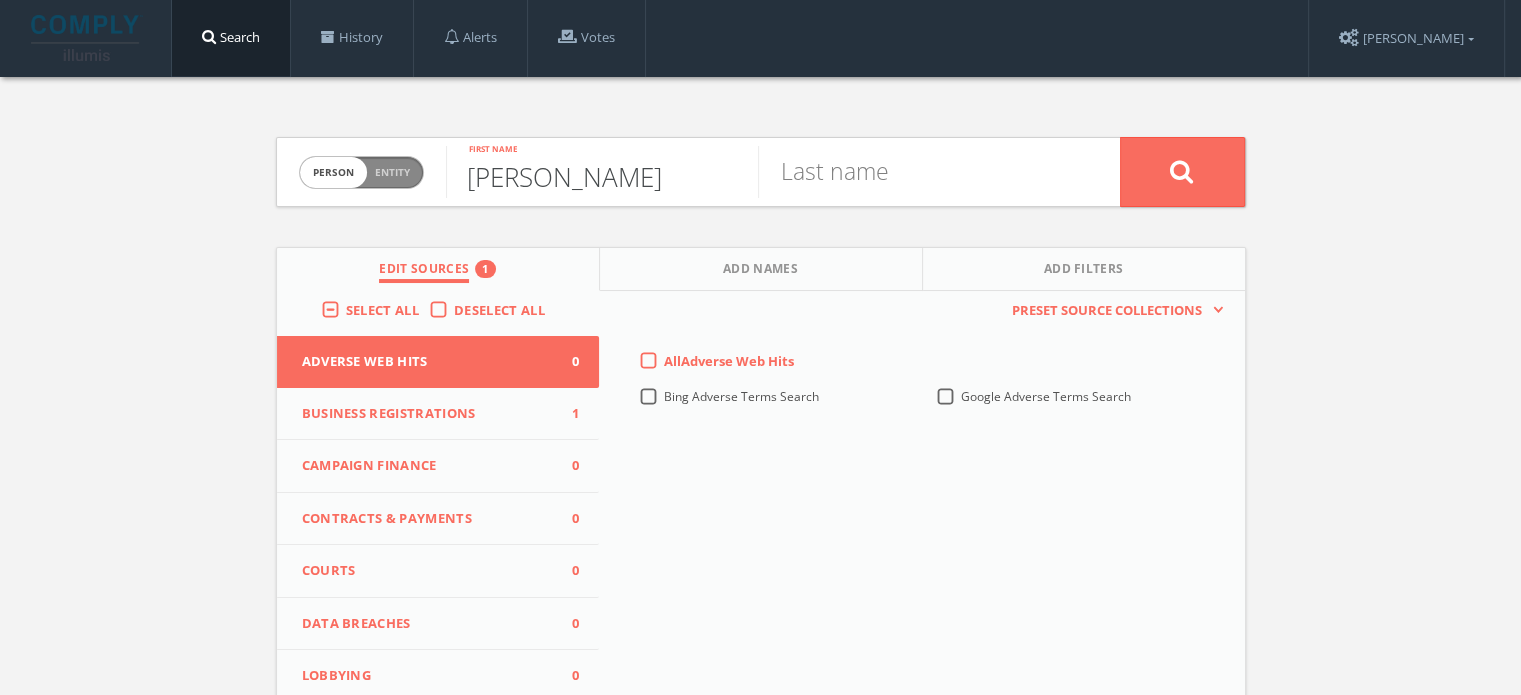 type on "[PERSON_NAME]" 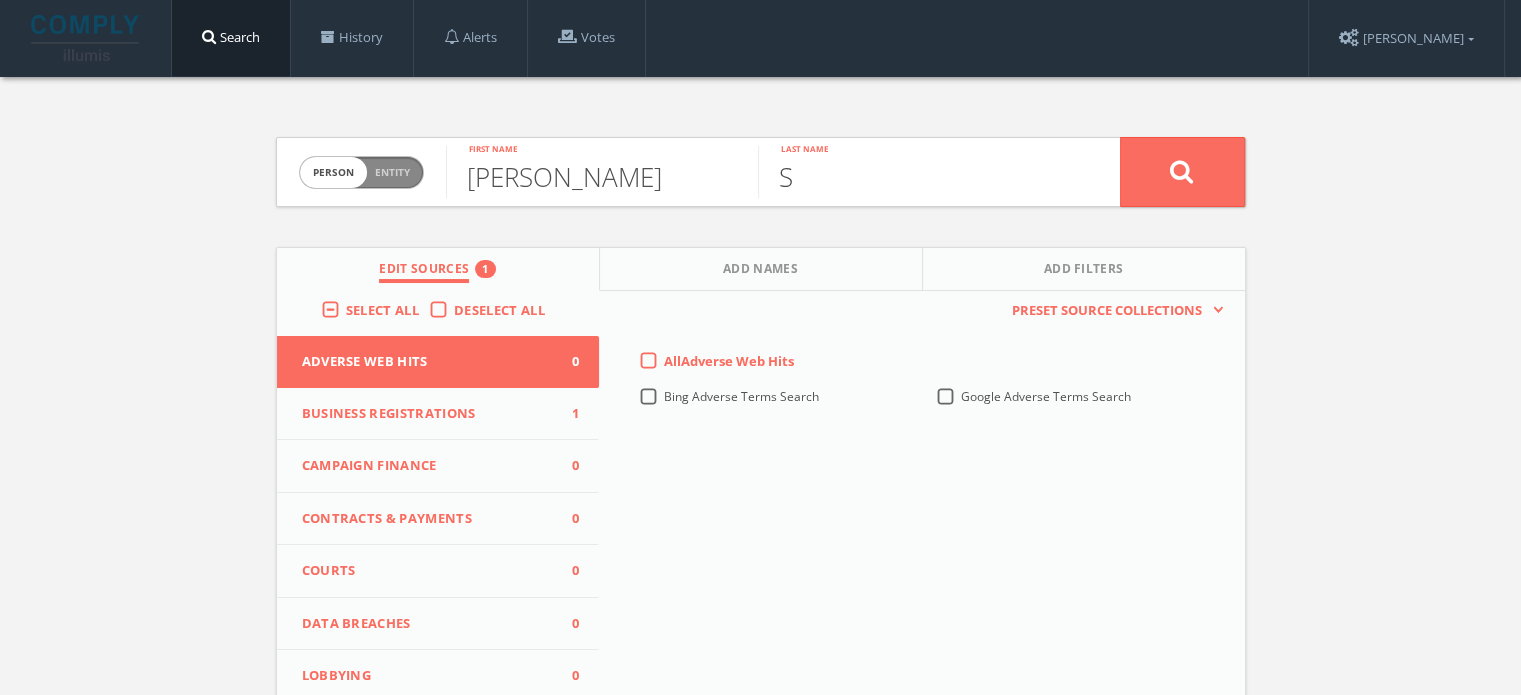 click on "S" at bounding box center [914, 172] 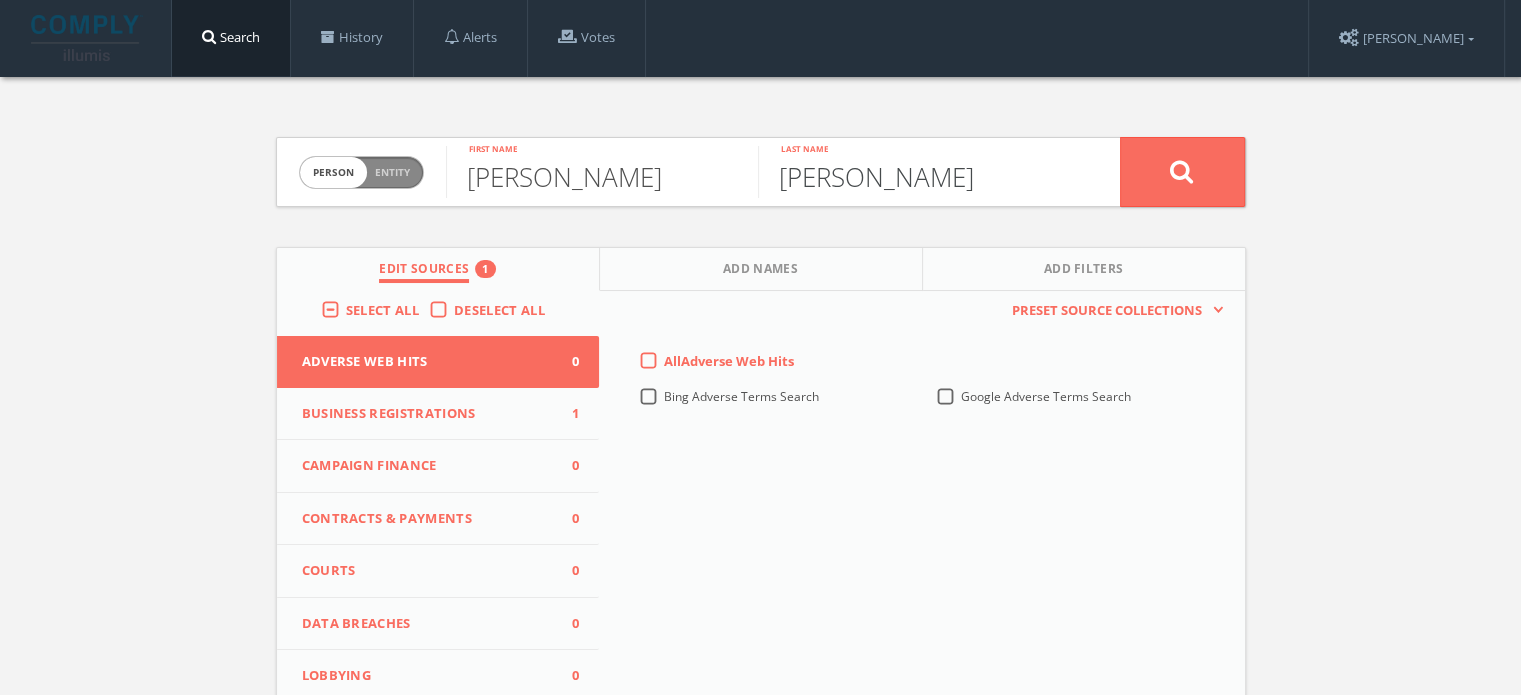 type on "[PERSON_NAME]" 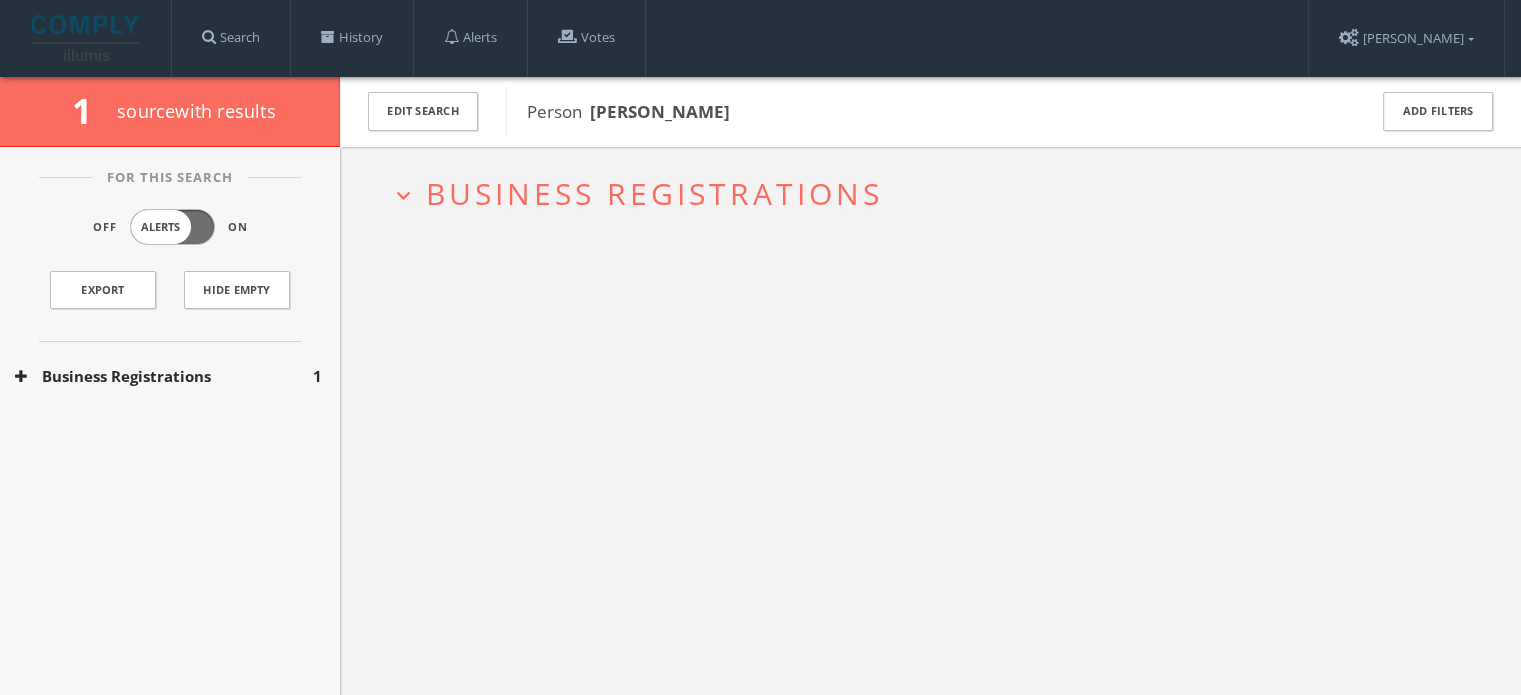 click on "Business Registrations" at bounding box center (164, 376) 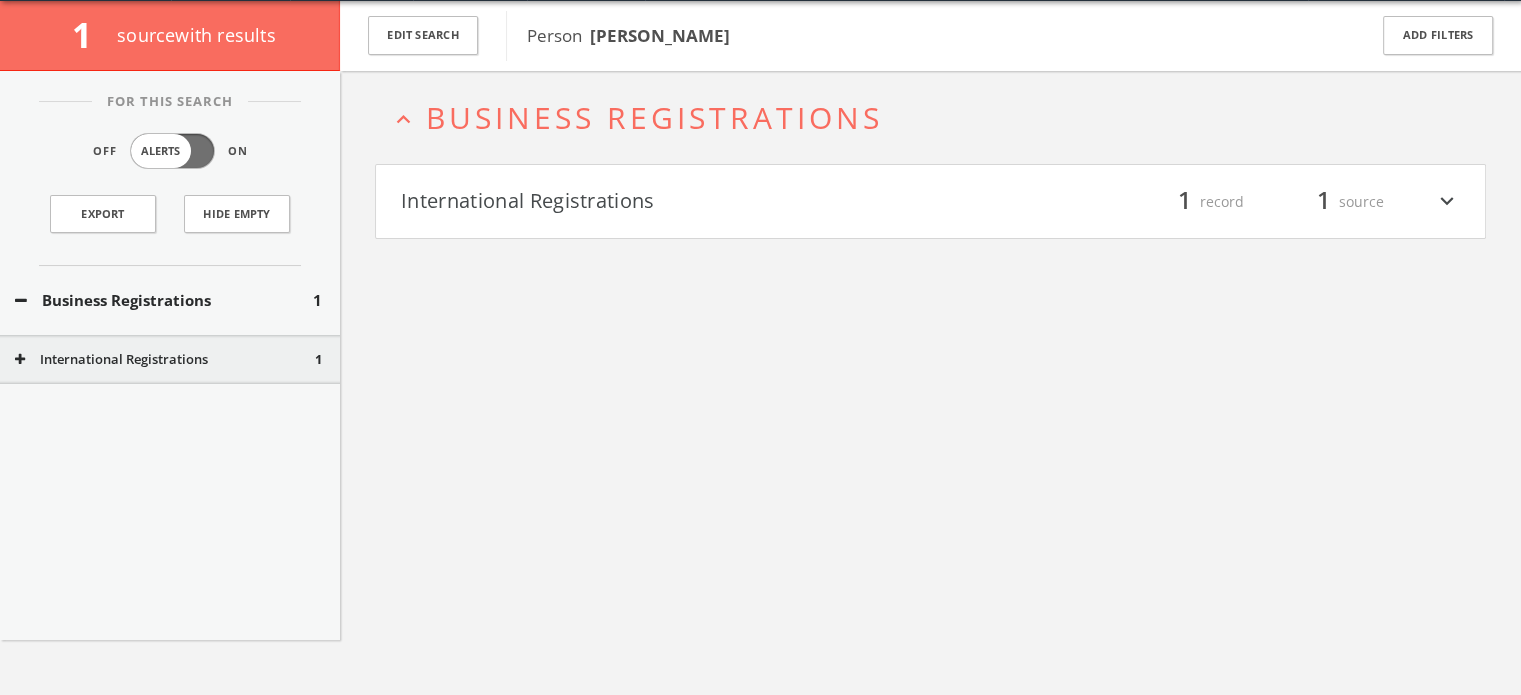 click on "International Registrations" at bounding box center (666, 202) 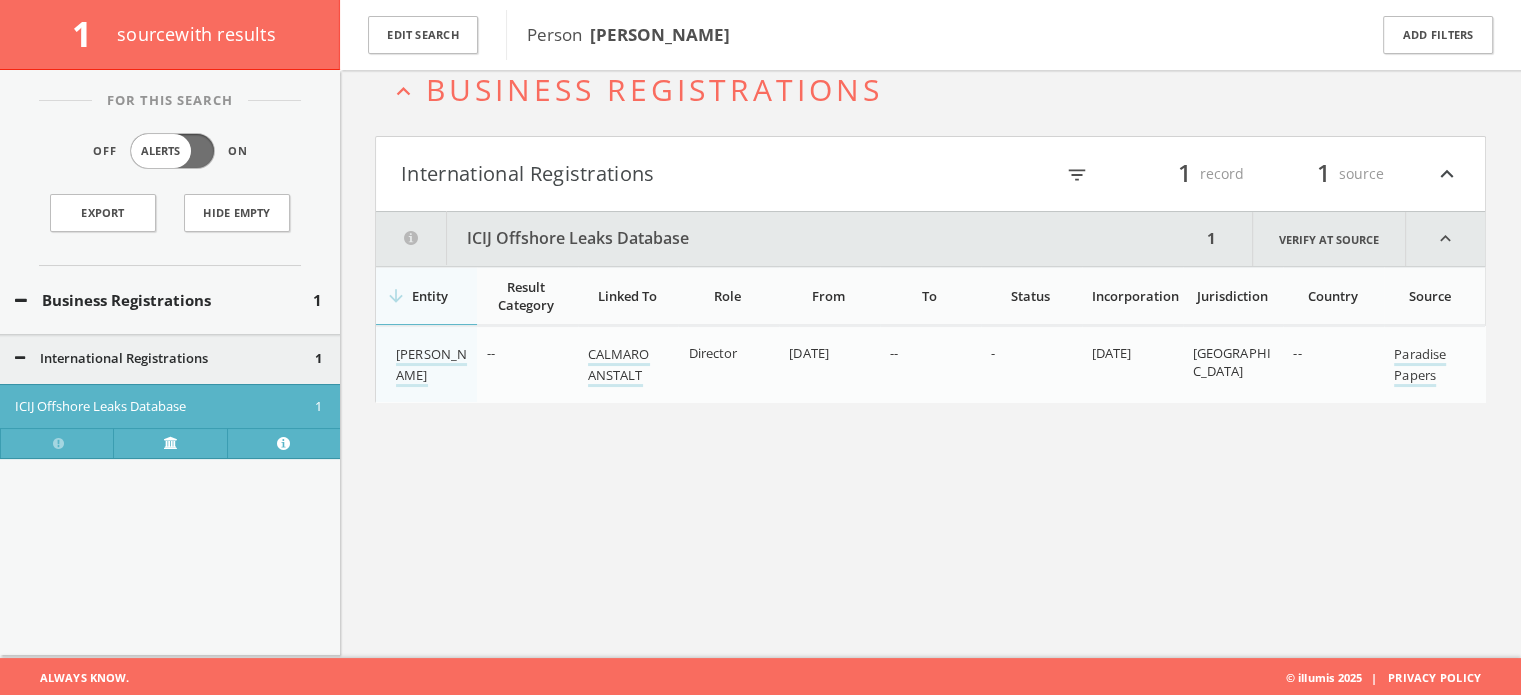 scroll, scrollTop: 116, scrollLeft: 0, axis: vertical 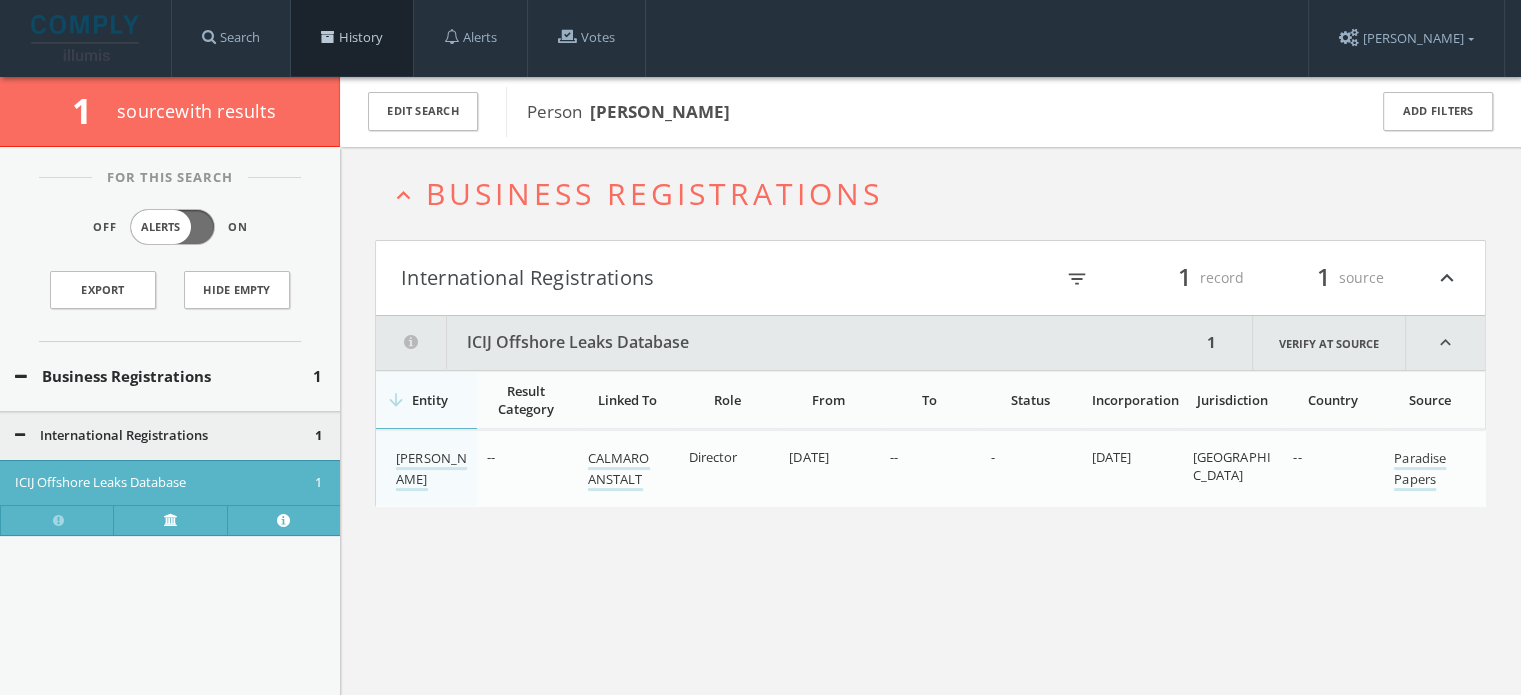 click on "History" at bounding box center (352, 38) 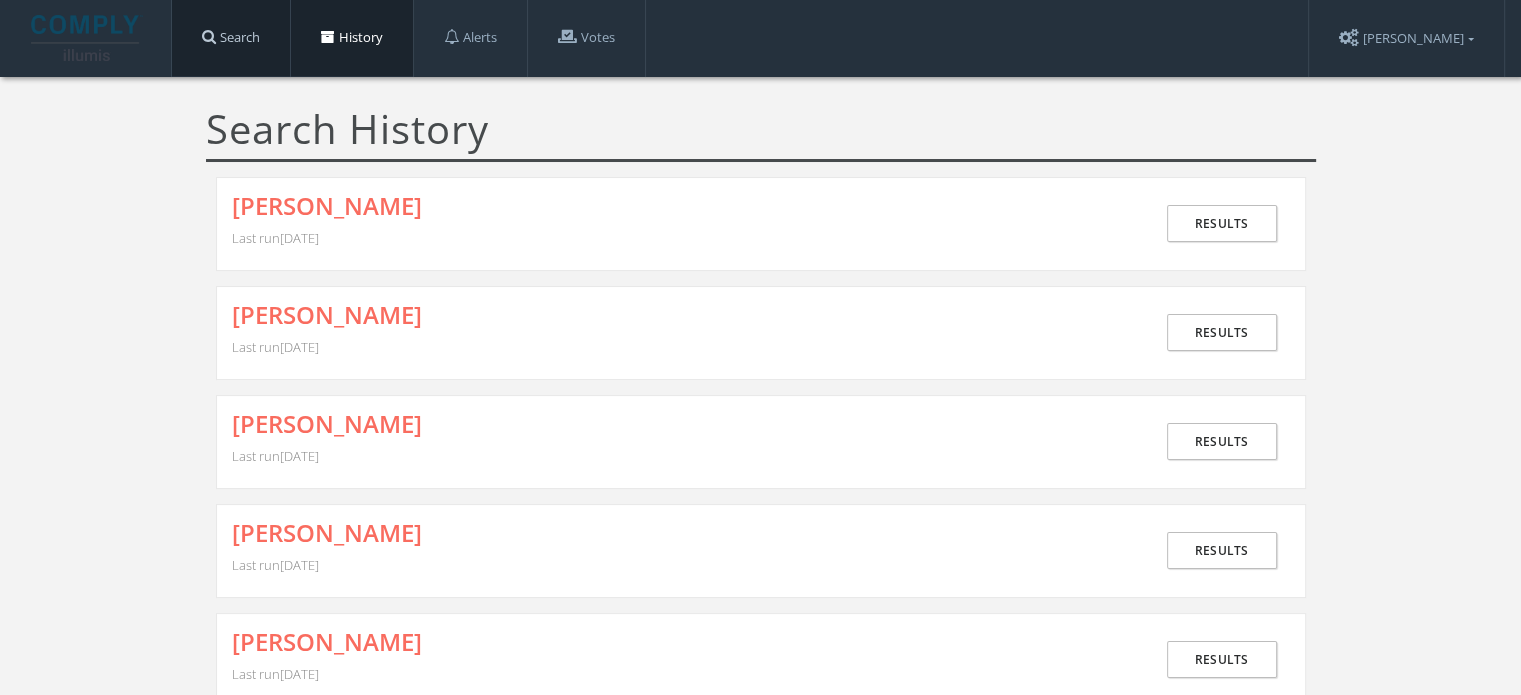 click on "Search" at bounding box center [231, 38] 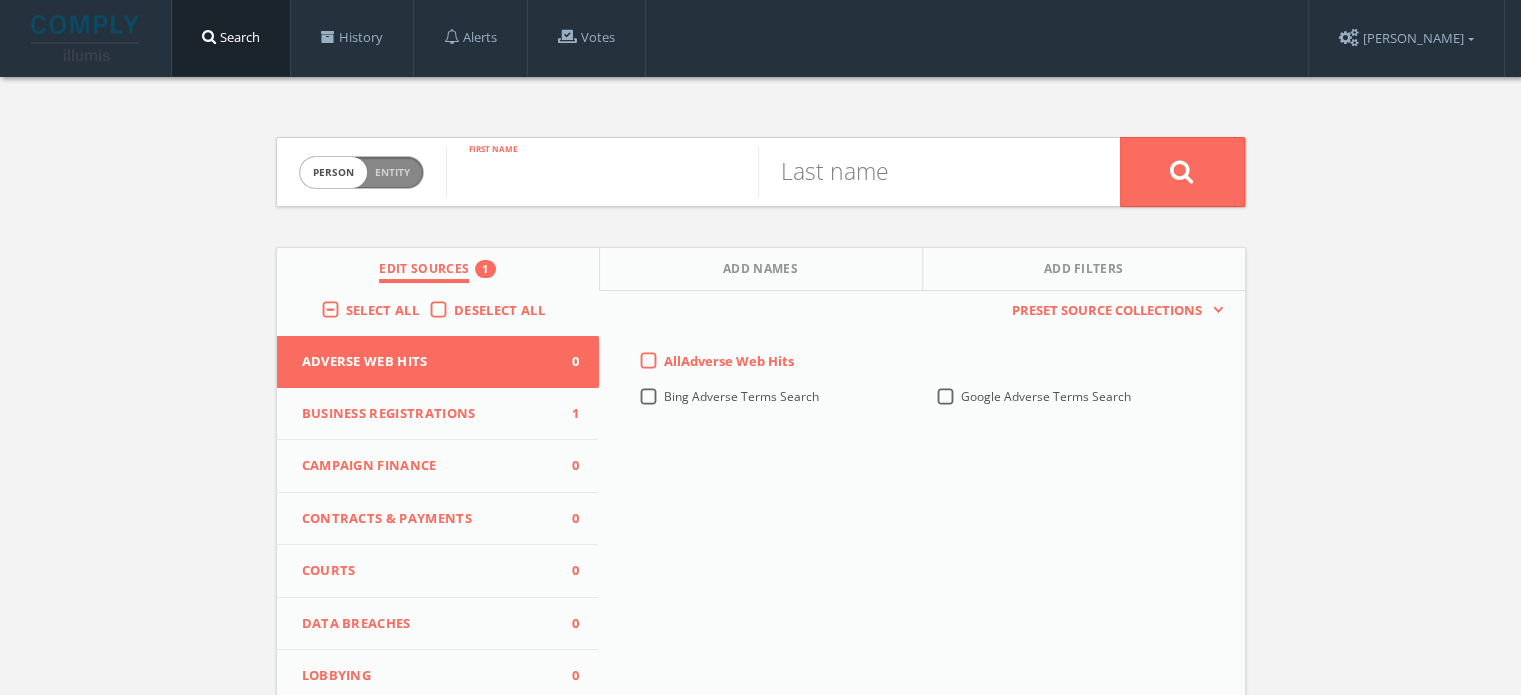 click at bounding box center [602, 172] 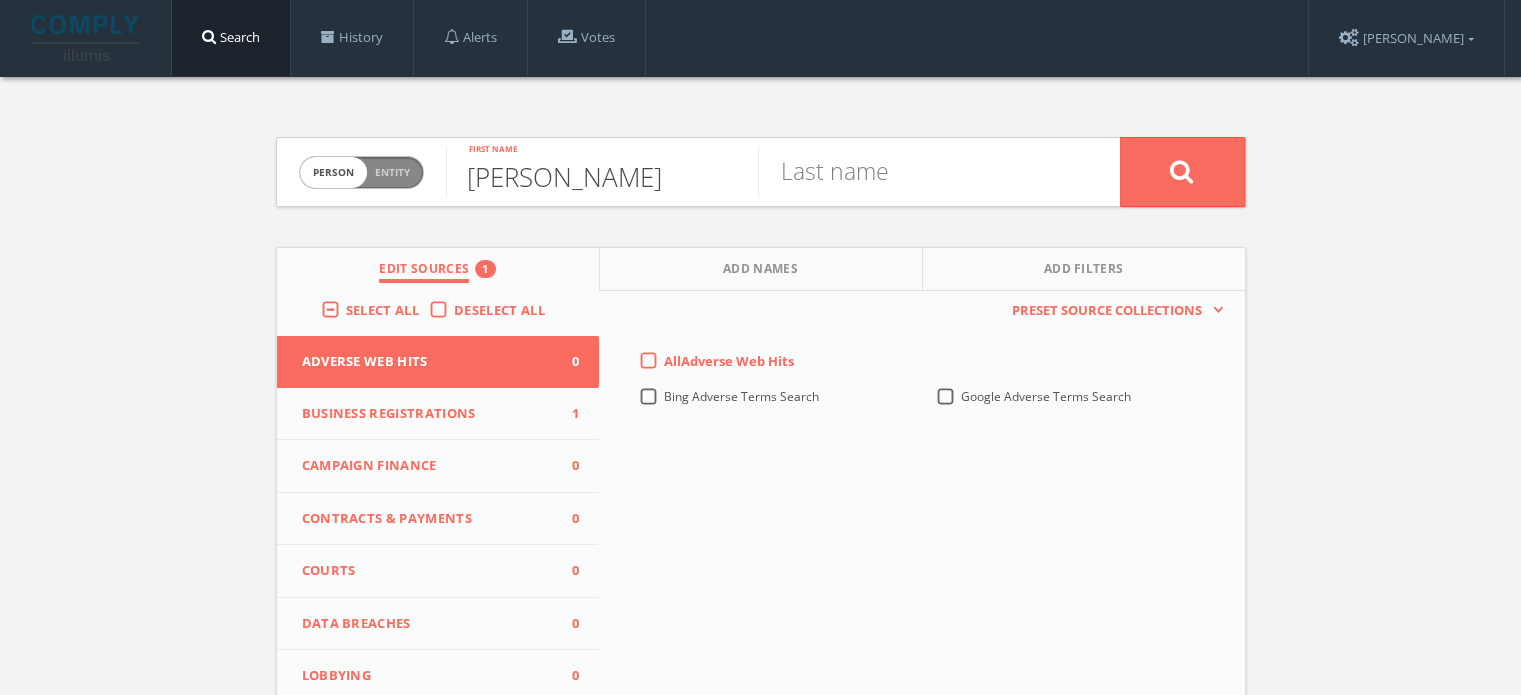 click on "[PERSON_NAME]" at bounding box center [602, 172] 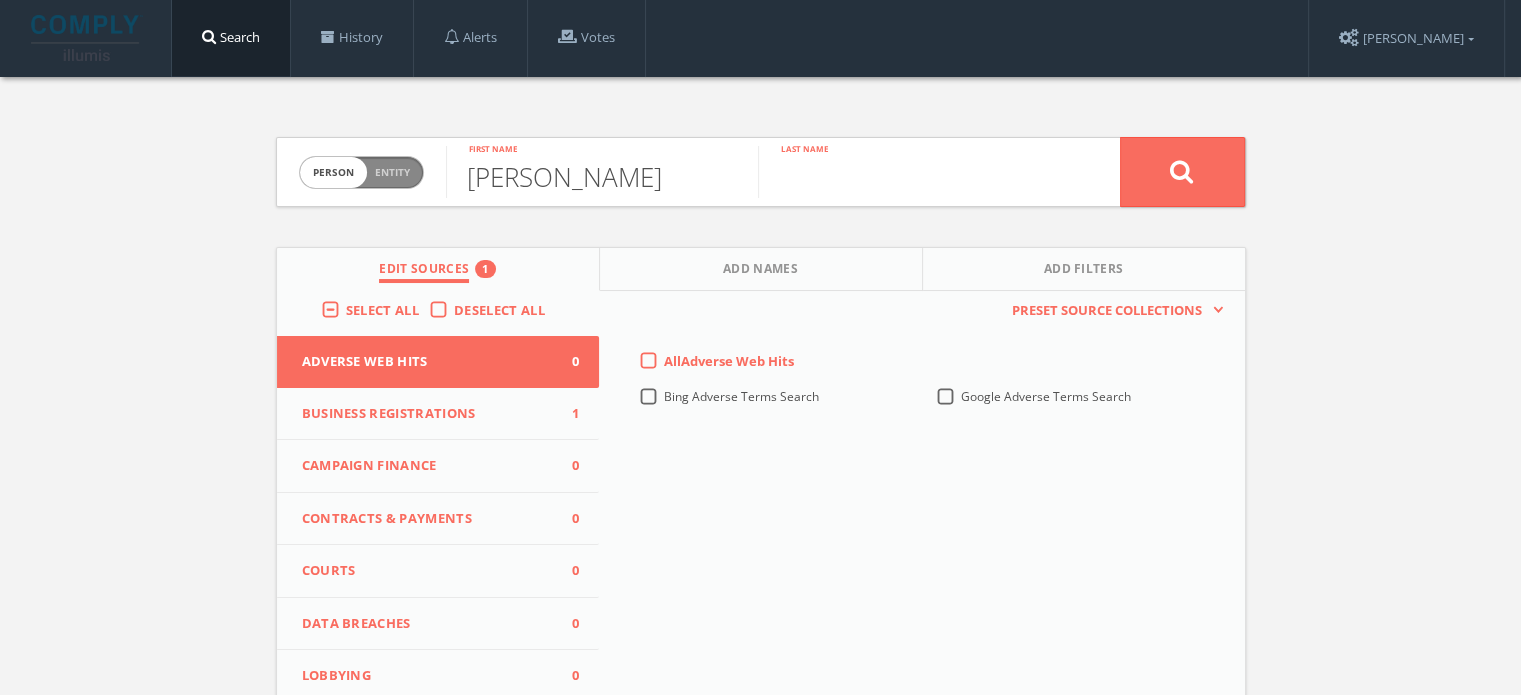 click at bounding box center [914, 172] 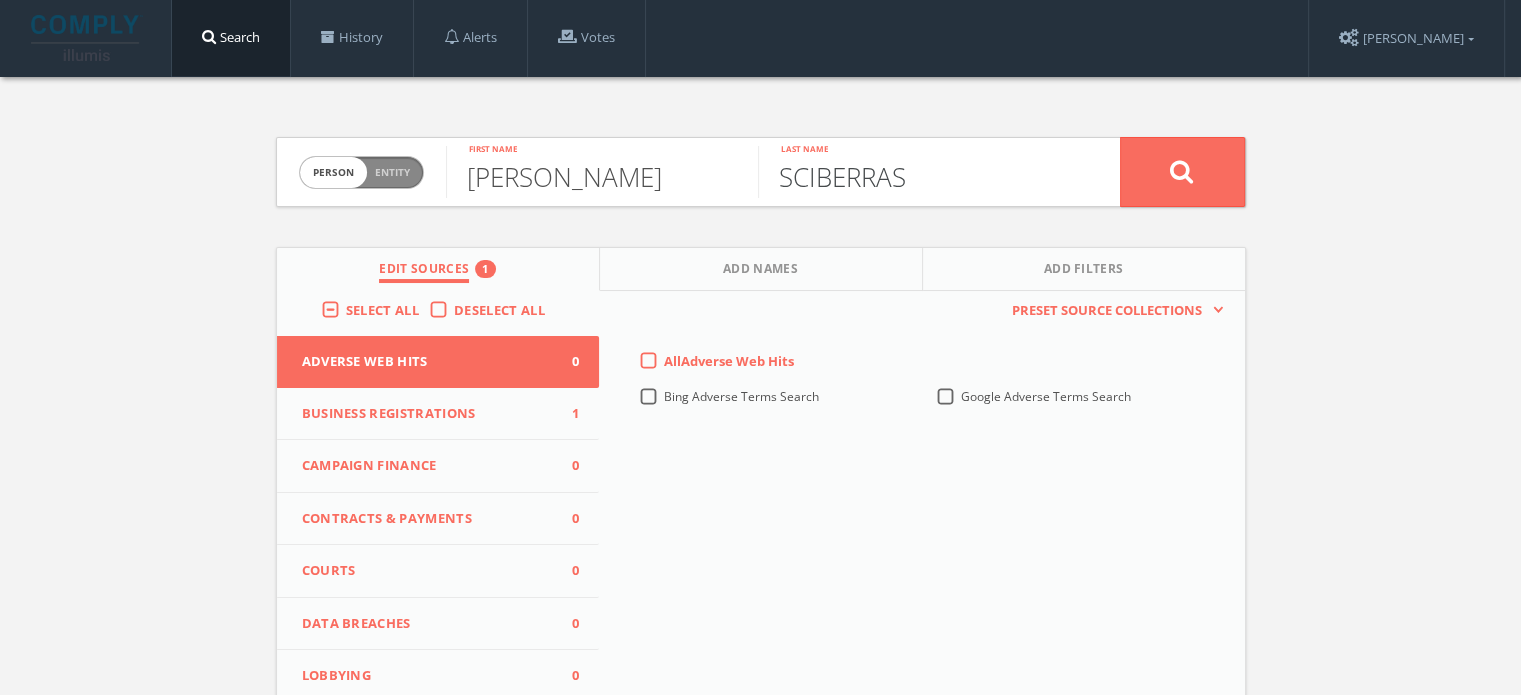 type on "SCIBERRAS" 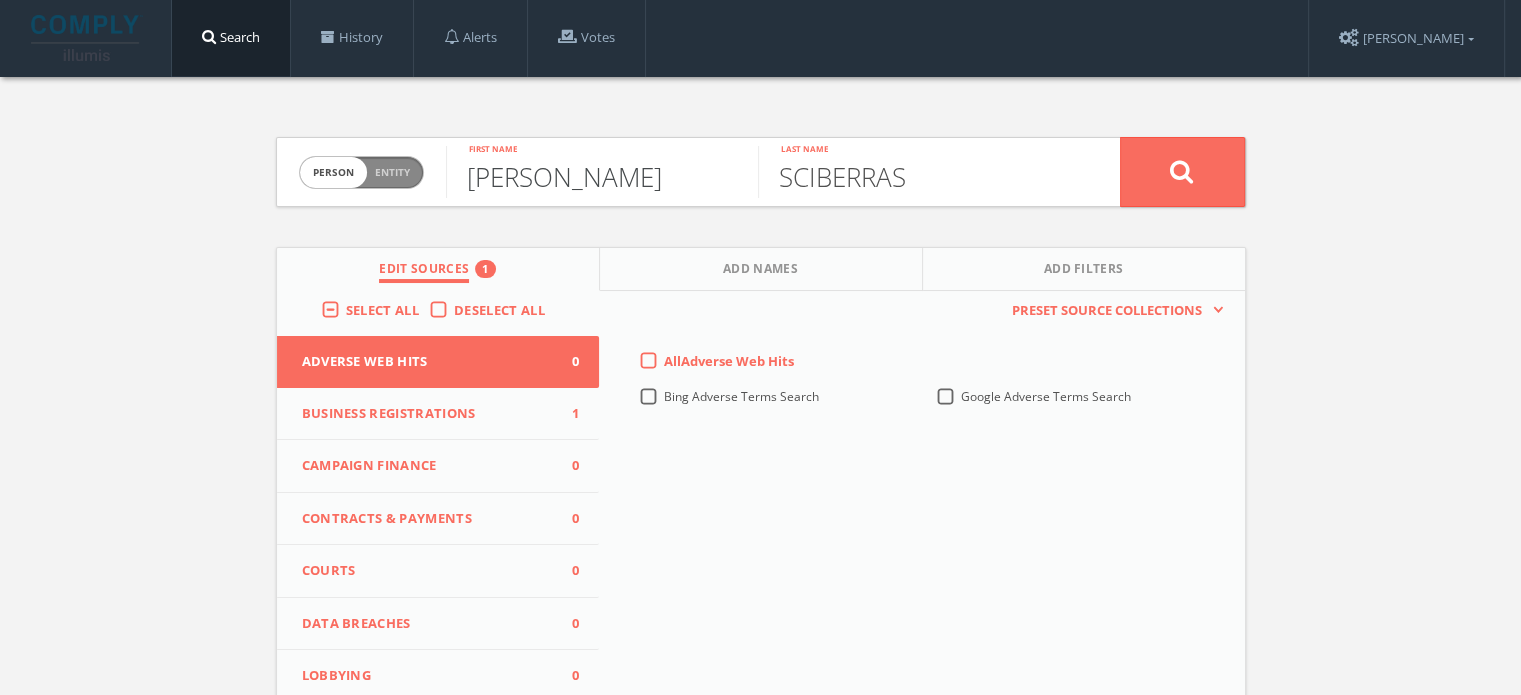 click on "[PERSON_NAME]" at bounding box center [602, 172] 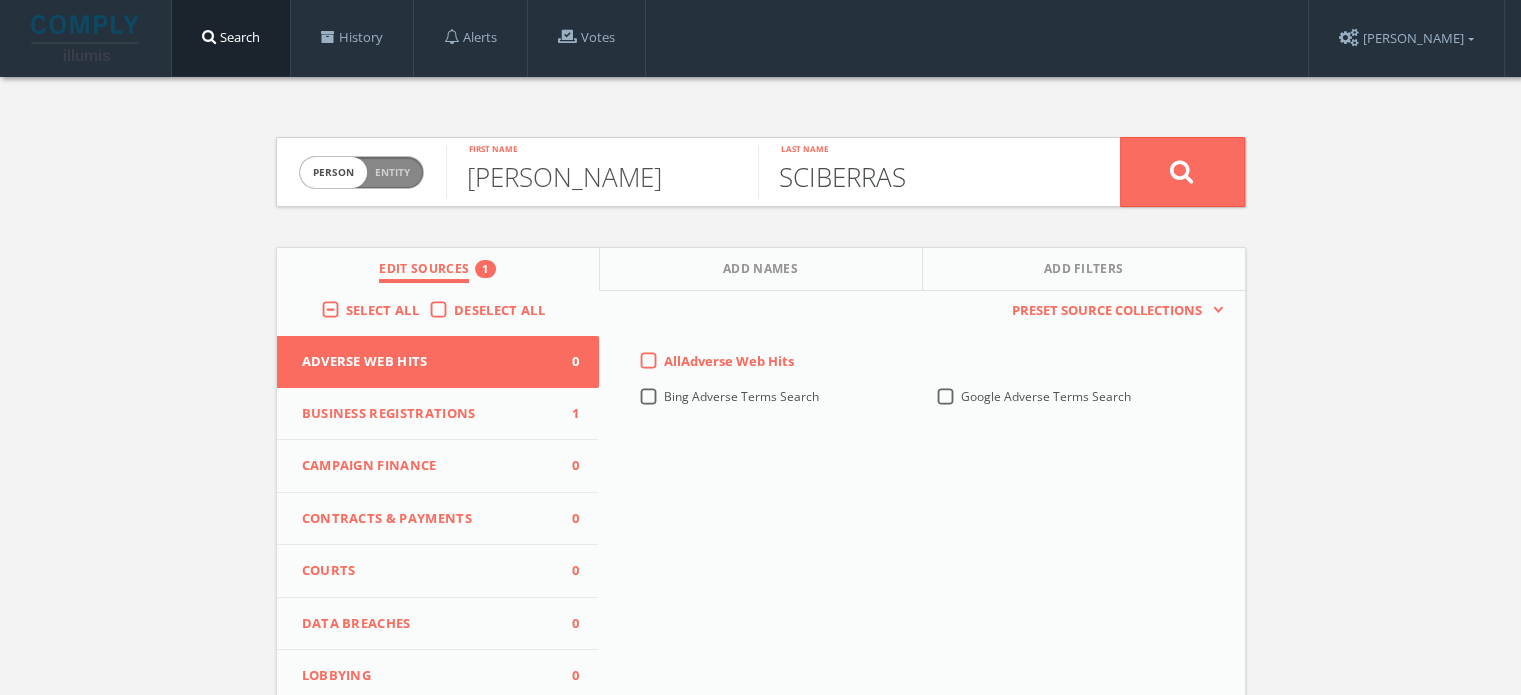 click on "SCIBERRAS" at bounding box center (914, 172) 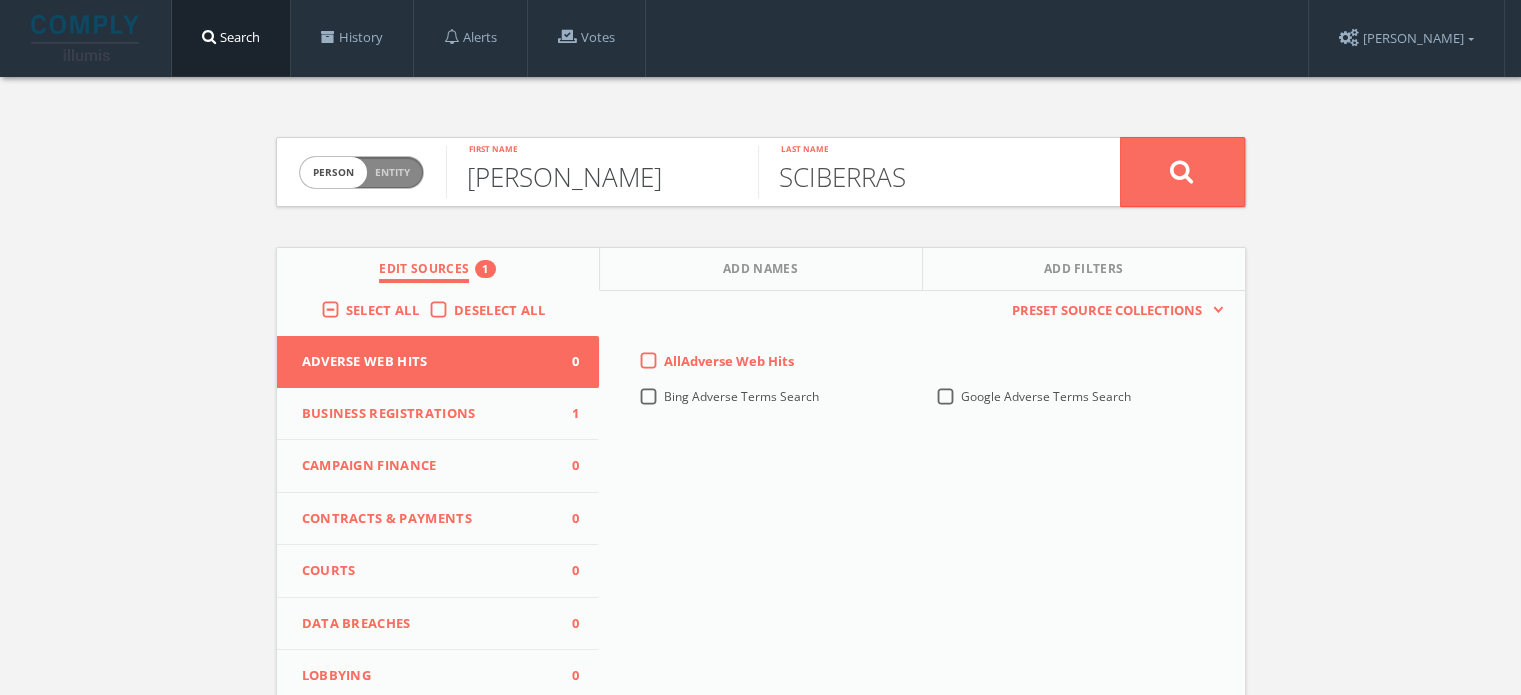 click on "[PERSON_NAME]" at bounding box center (602, 172) 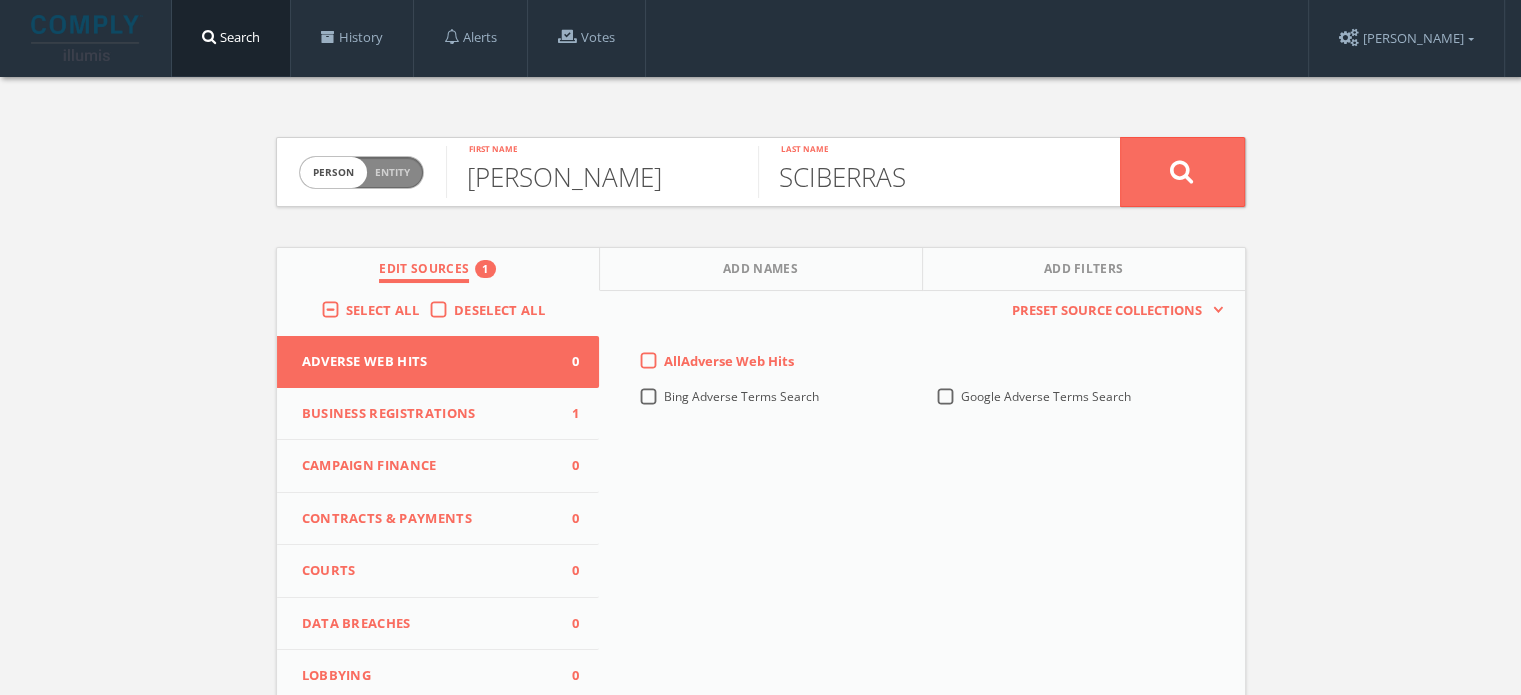 click on "Business Registrations 1" at bounding box center [438, 414] 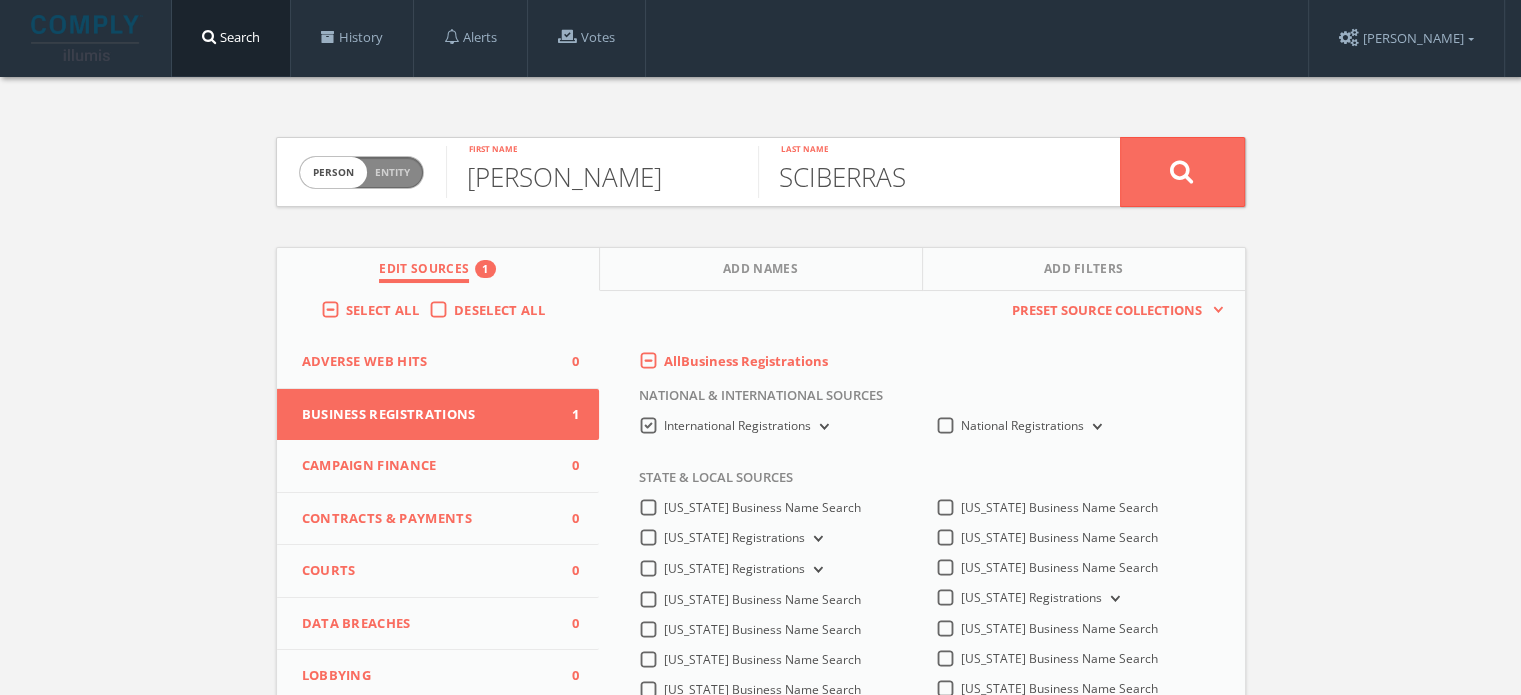 click on "International Registrations" at bounding box center (737, 425) 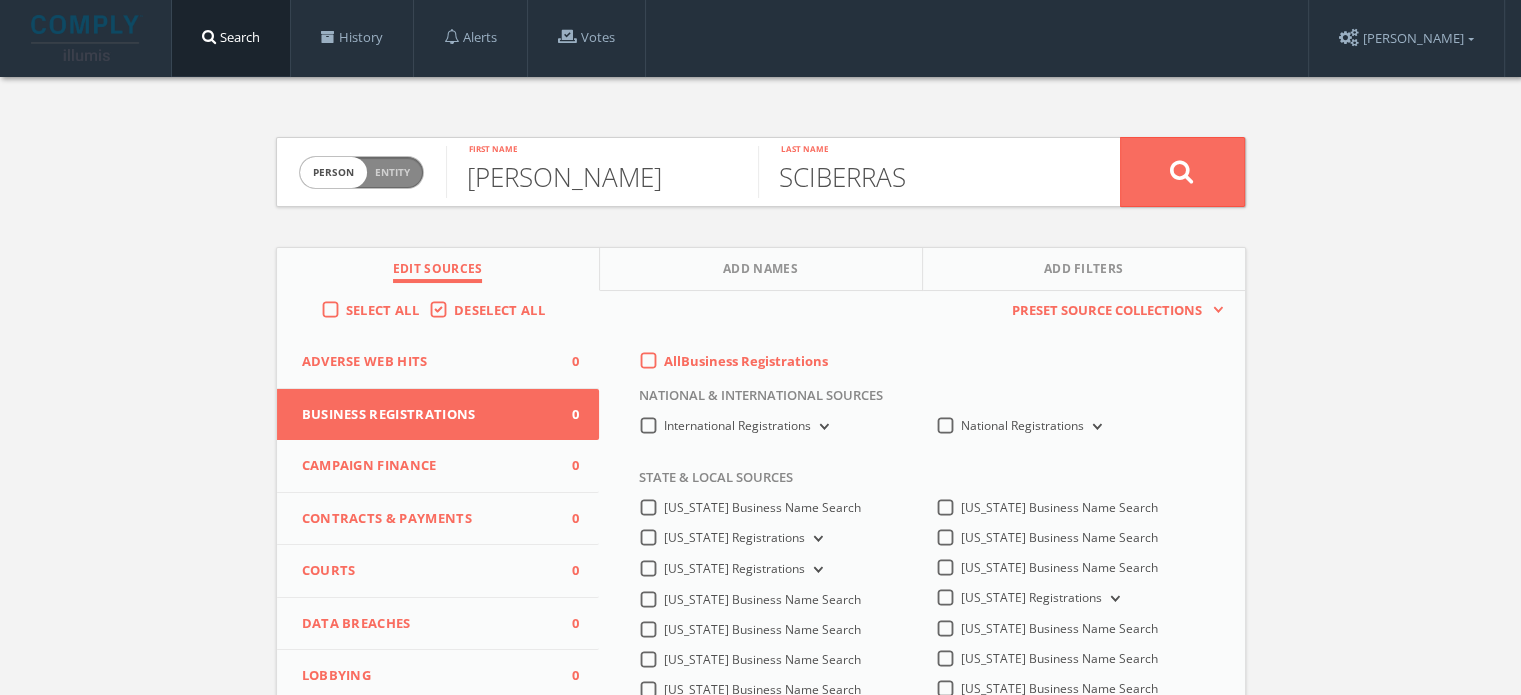 click on "International Registrations" at bounding box center [737, 425] 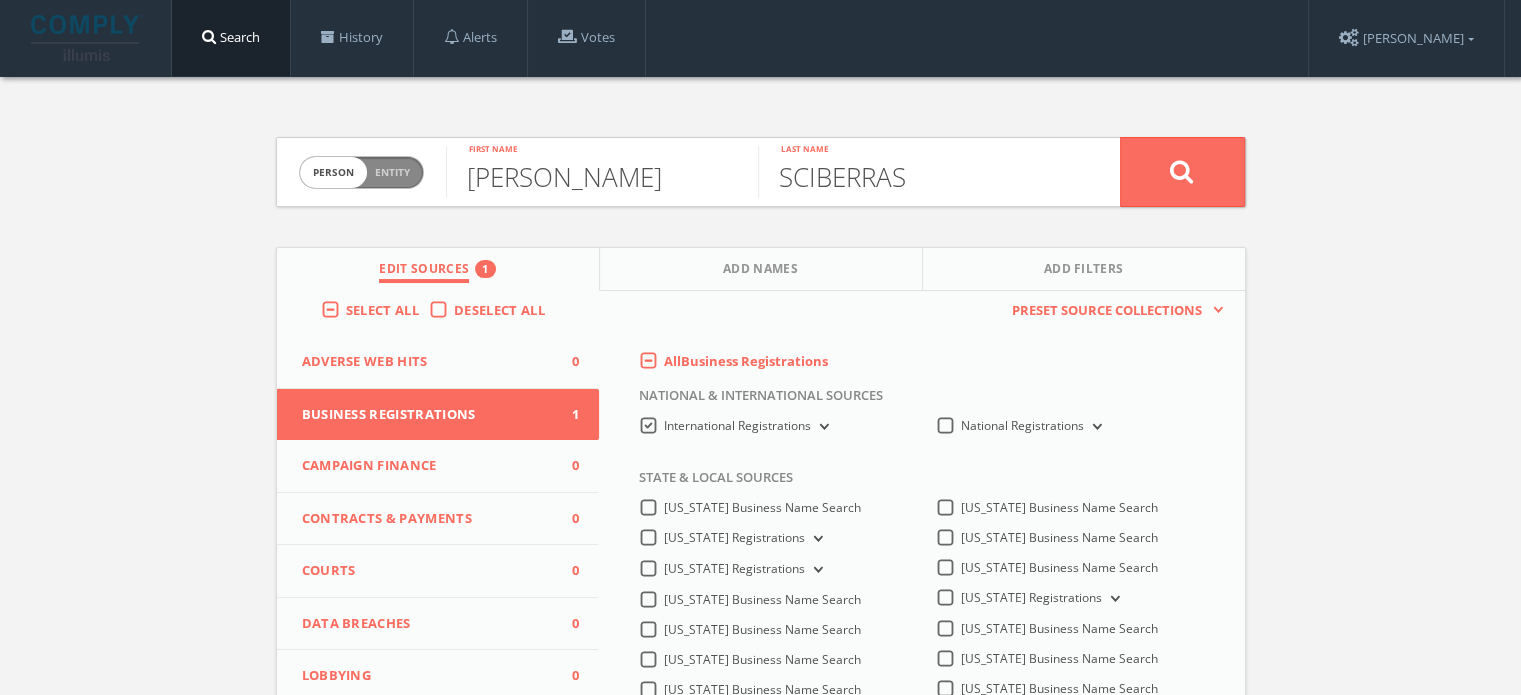 click at bounding box center [822, 427] 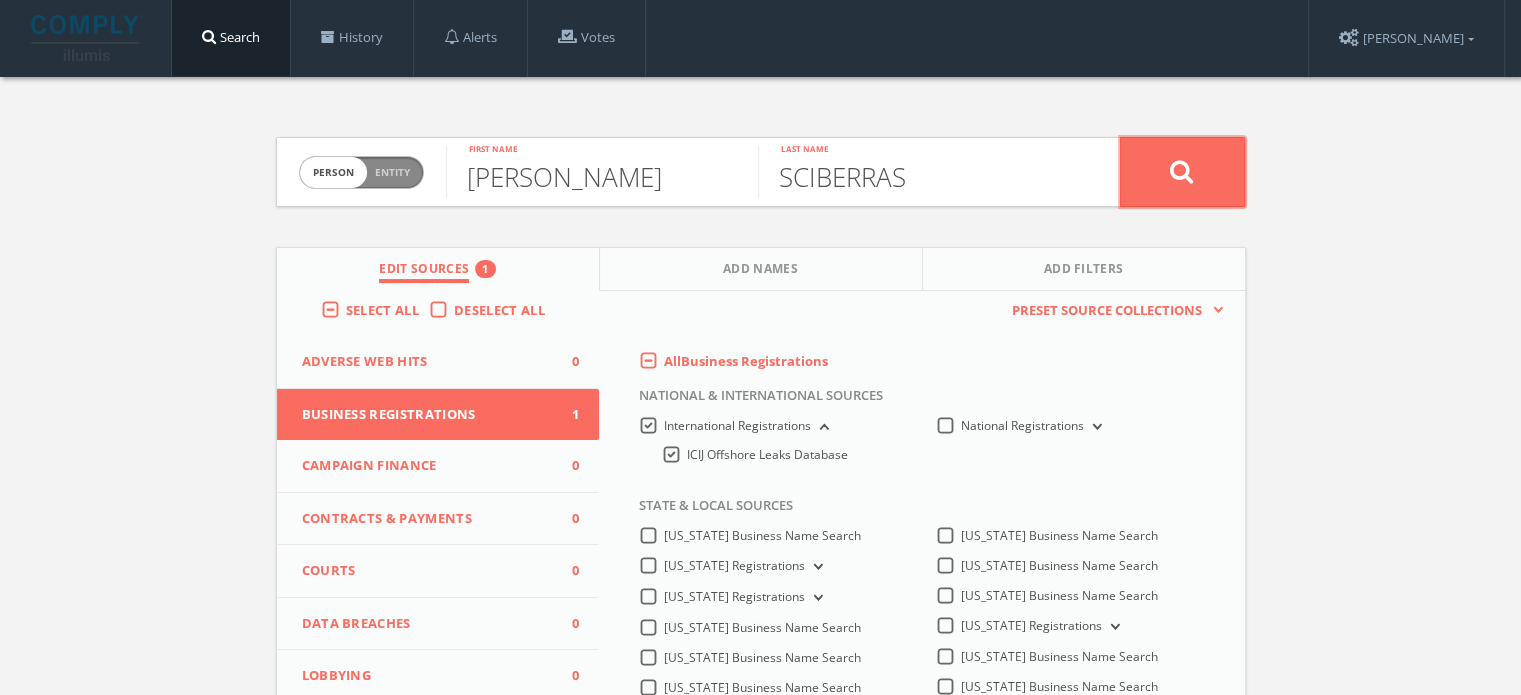 click 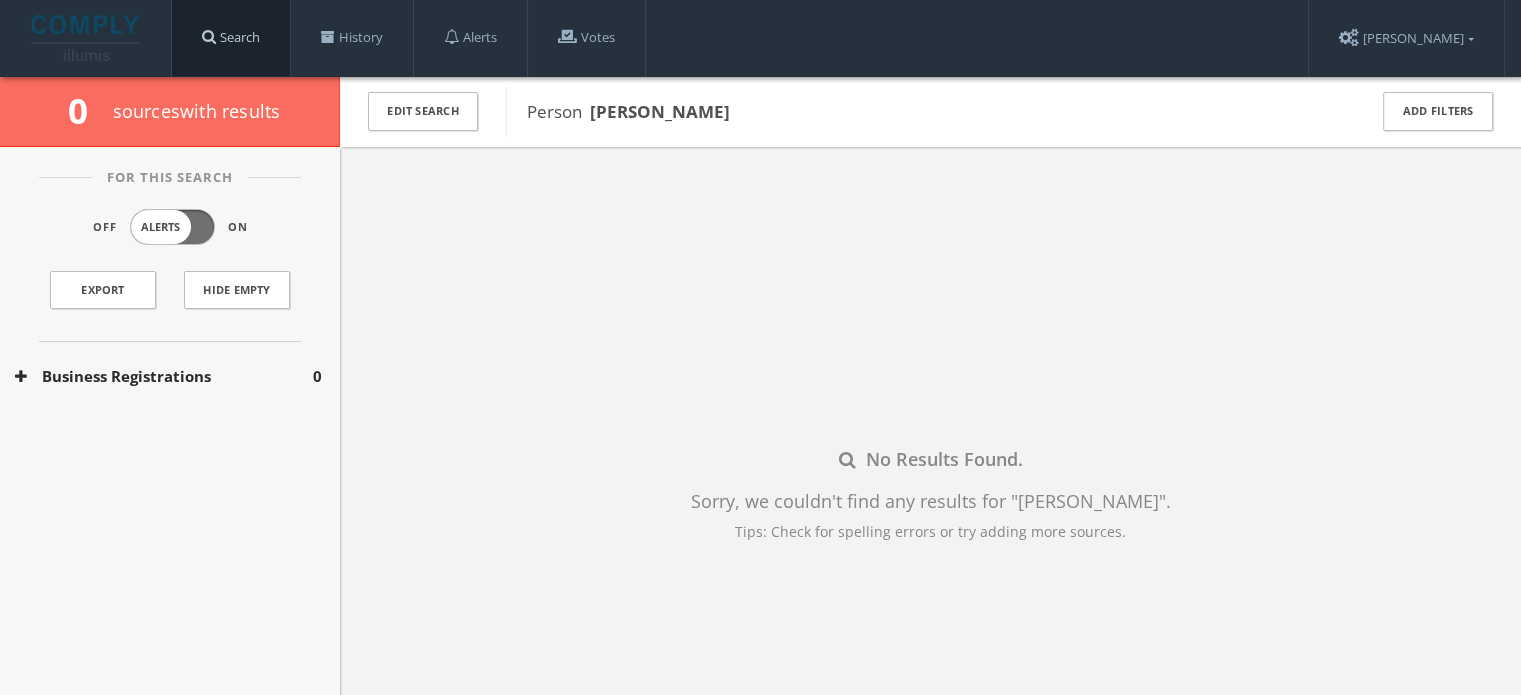click on "Search" at bounding box center (231, 38) 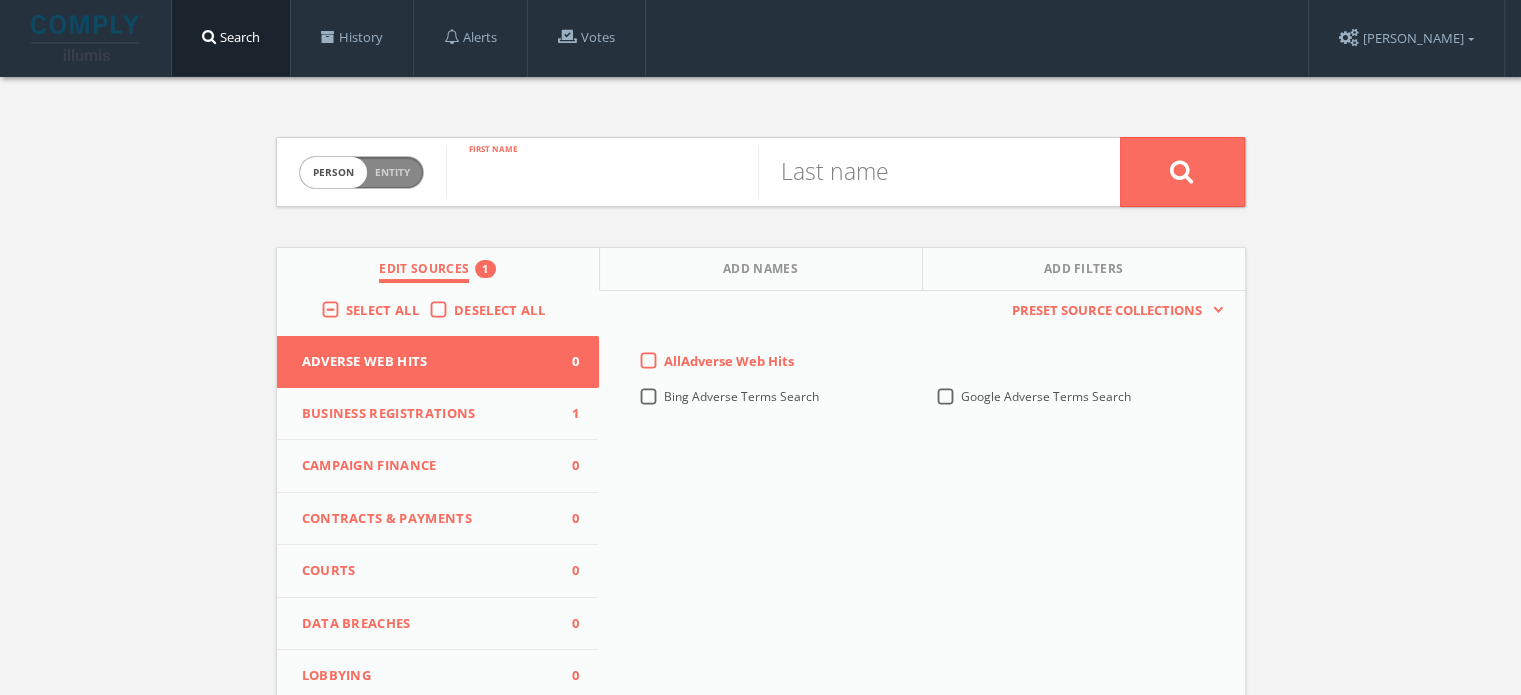 click at bounding box center (602, 172) 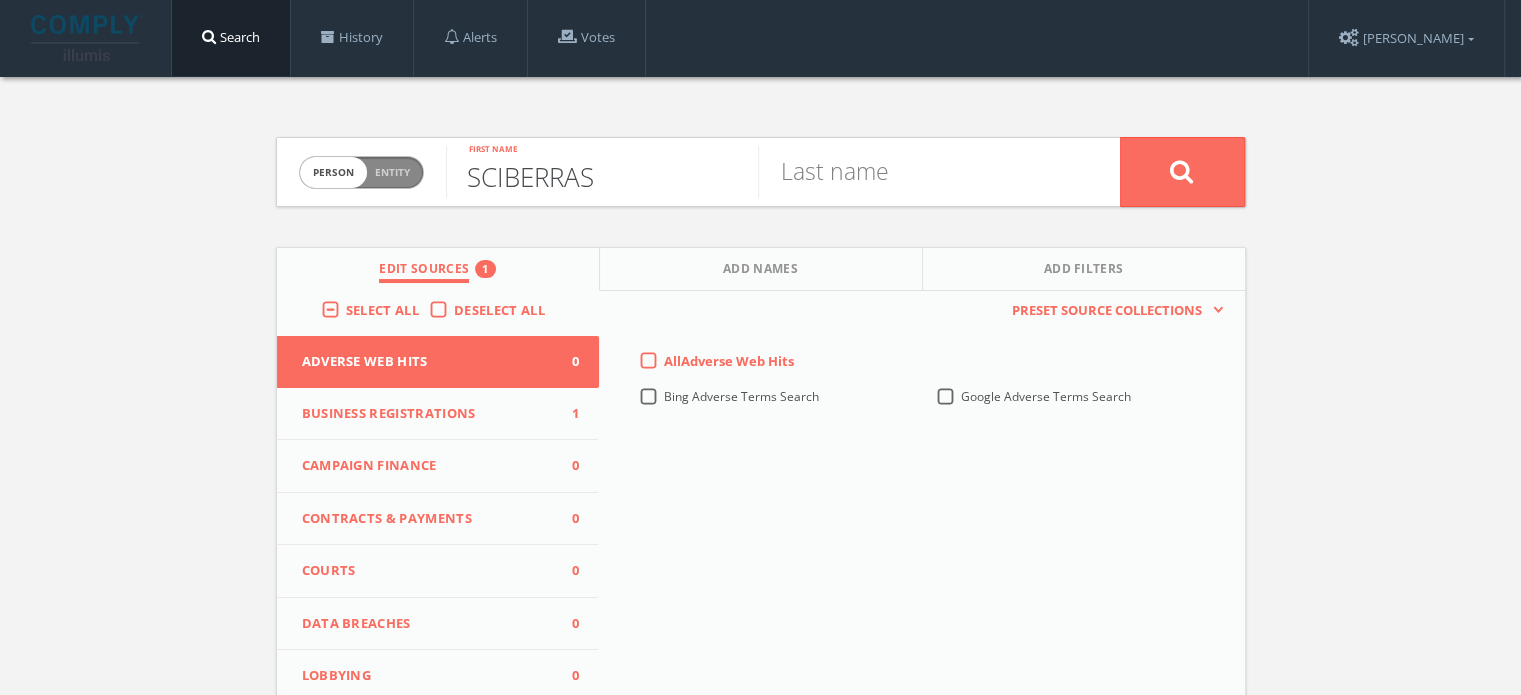 drag, startPoint x: 602, startPoint y: 177, endPoint x: 459, endPoint y: 176, distance: 143.0035 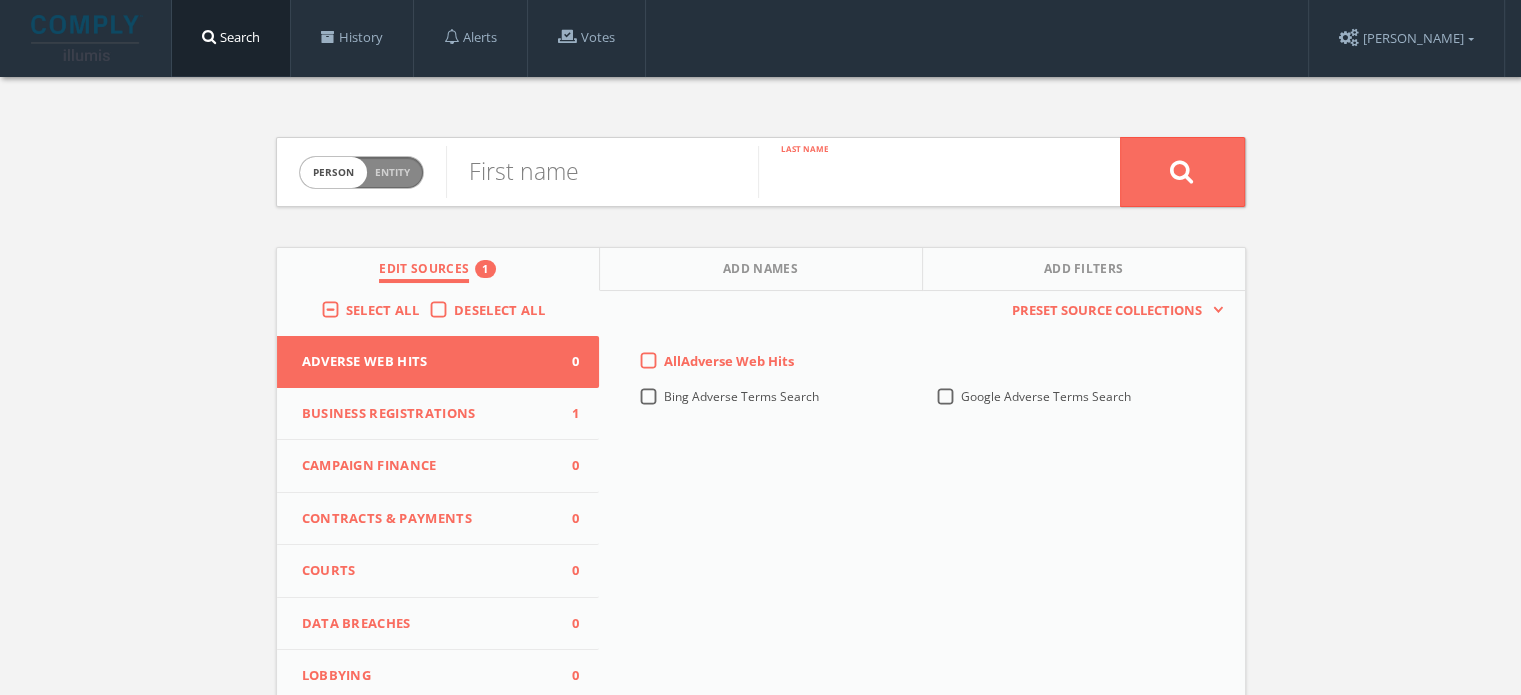 click at bounding box center (914, 172) 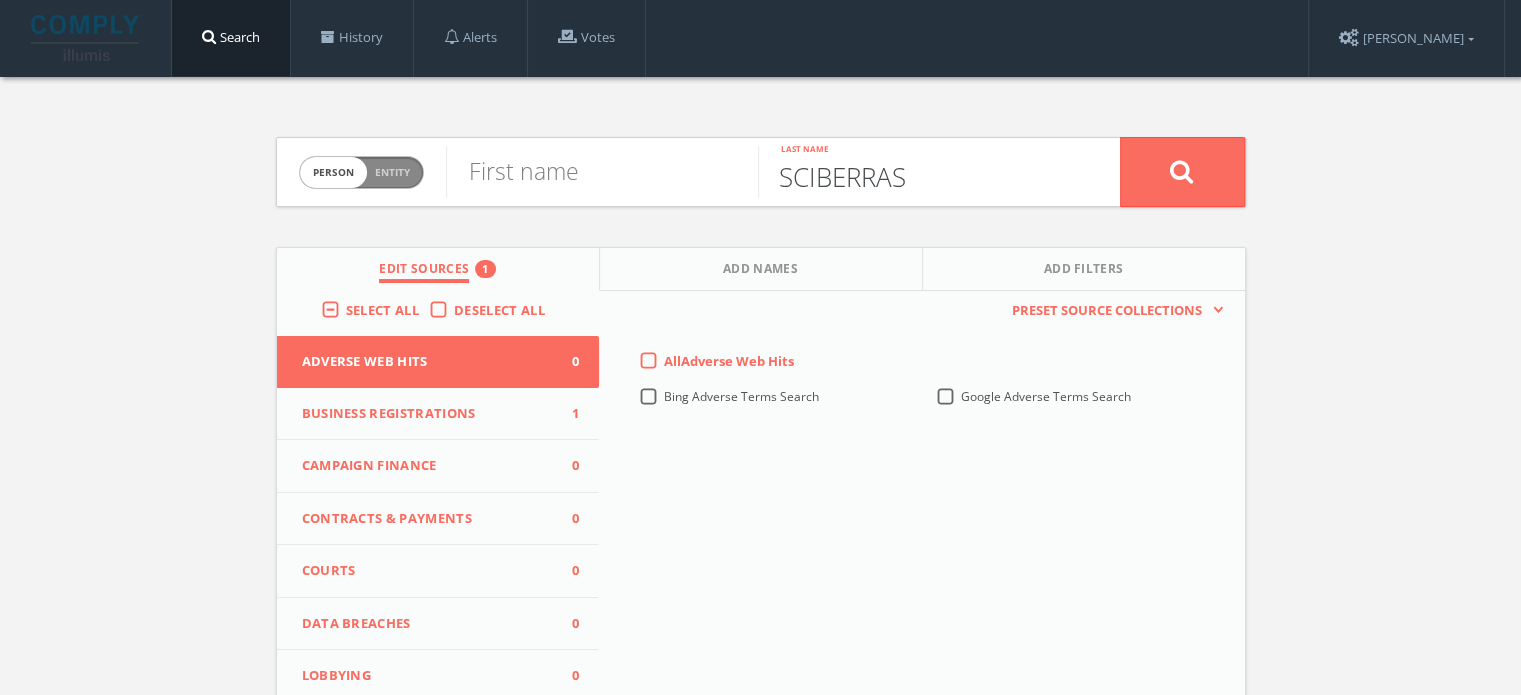 type on "SCIBERRAS" 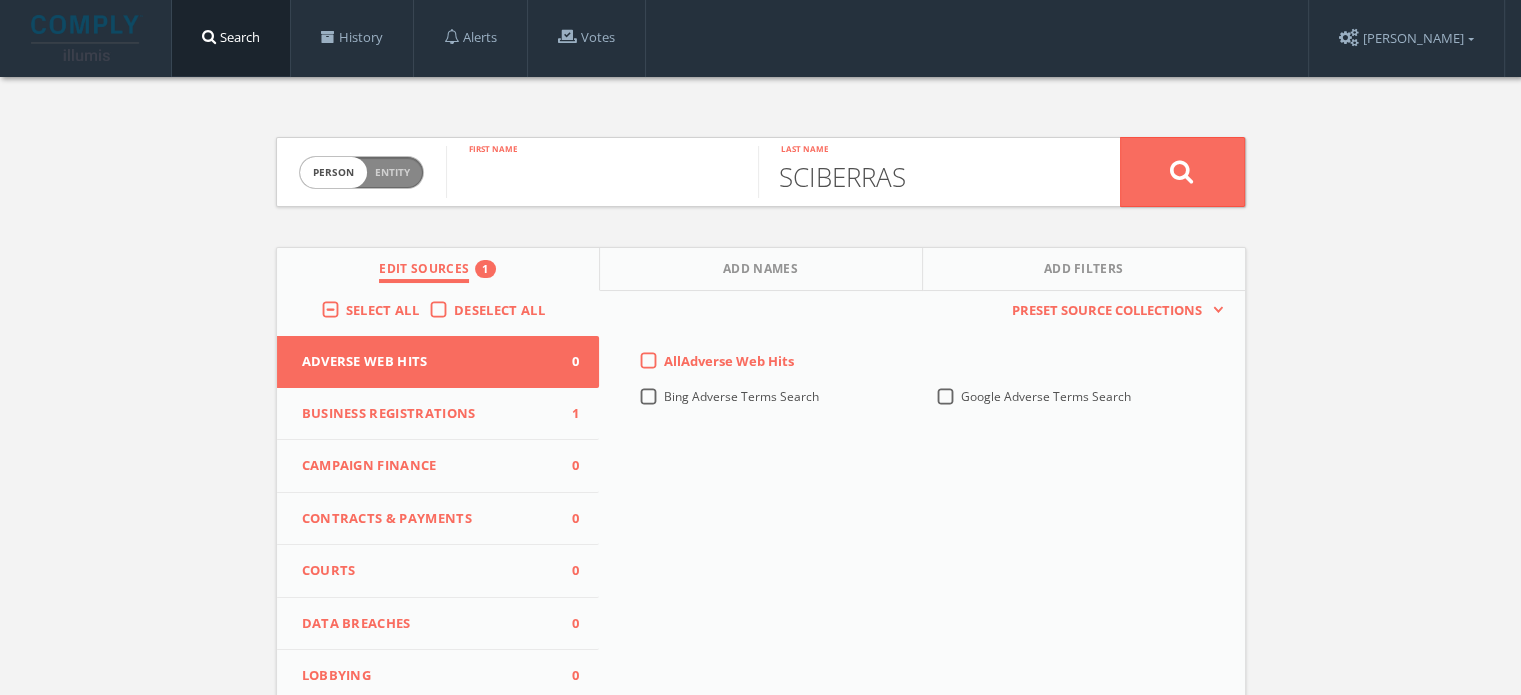 click at bounding box center [602, 172] 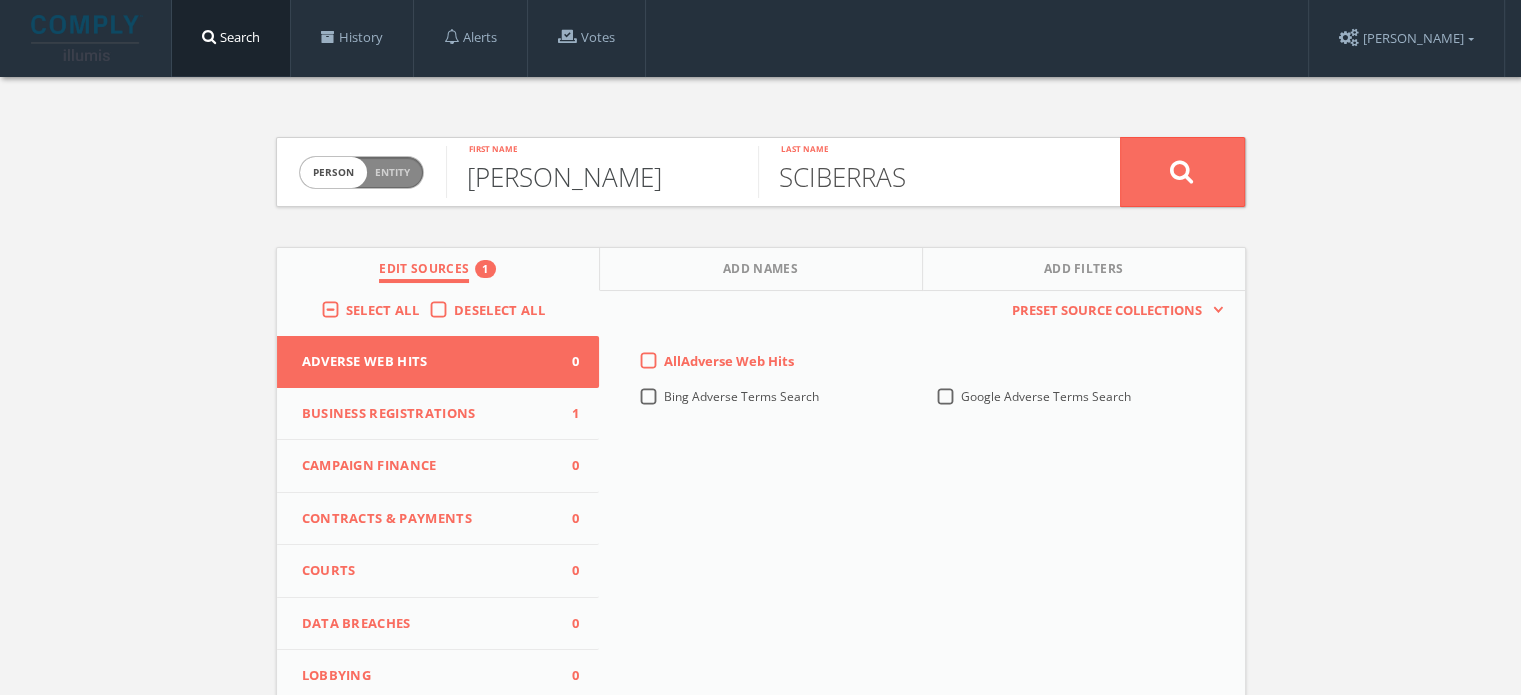 type on "[PERSON_NAME]" 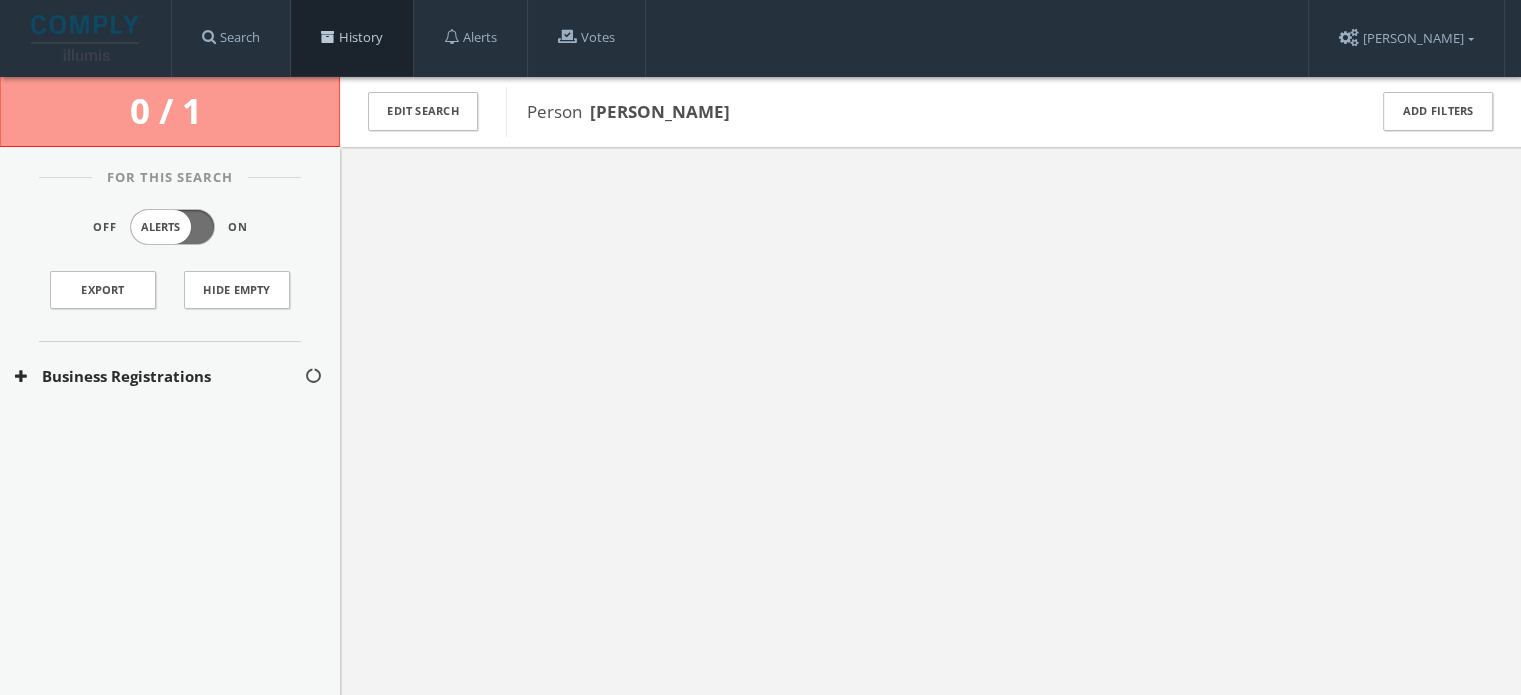click on "History" at bounding box center [352, 38] 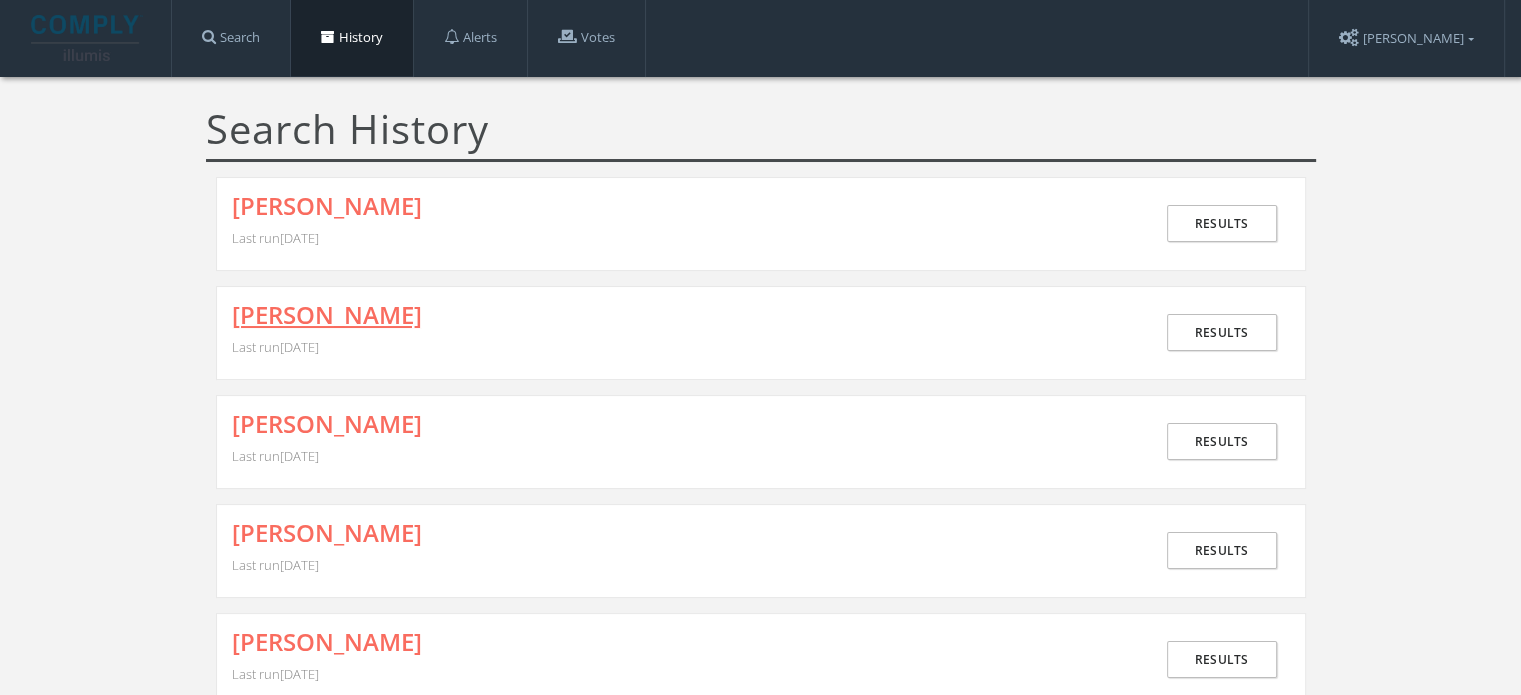 click on "[PERSON_NAME]" at bounding box center [327, 315] 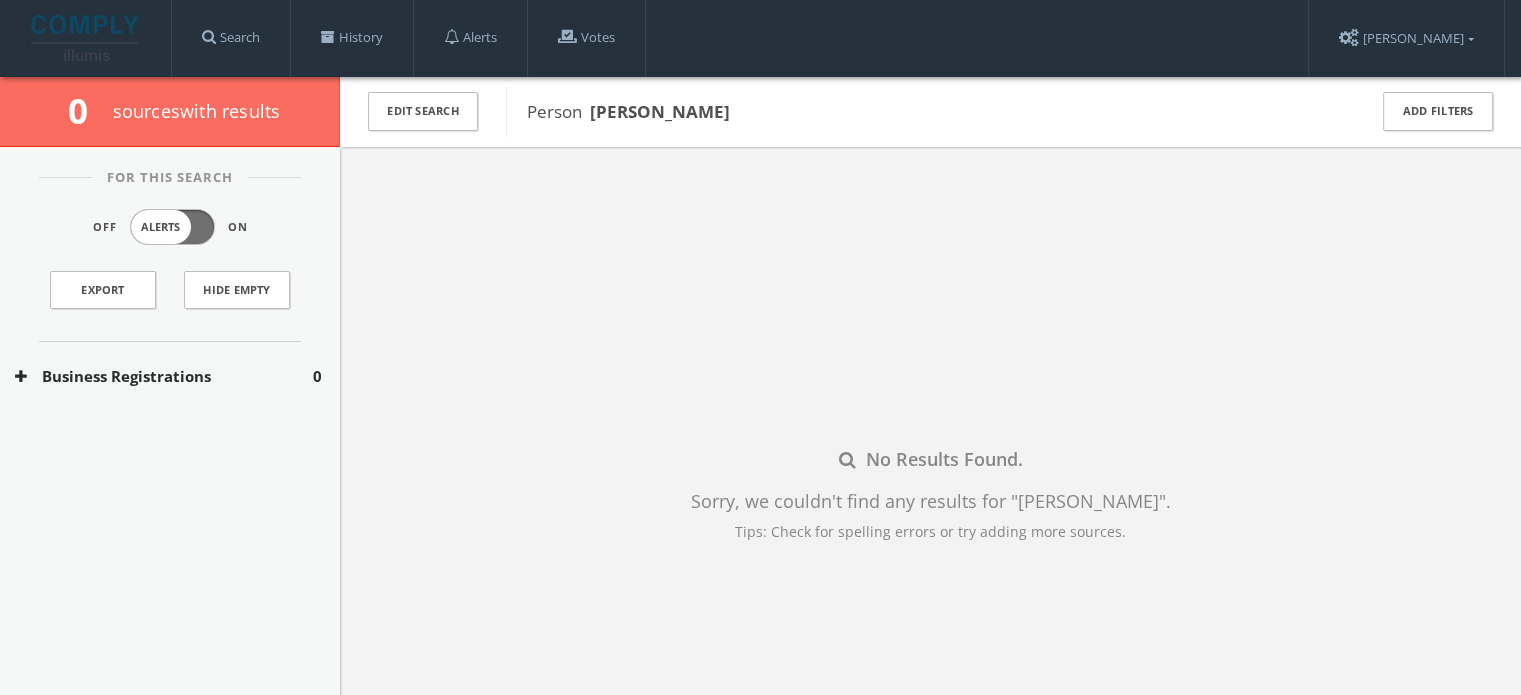 click on "Business Registrations 0" at bounding box center (170, 376) 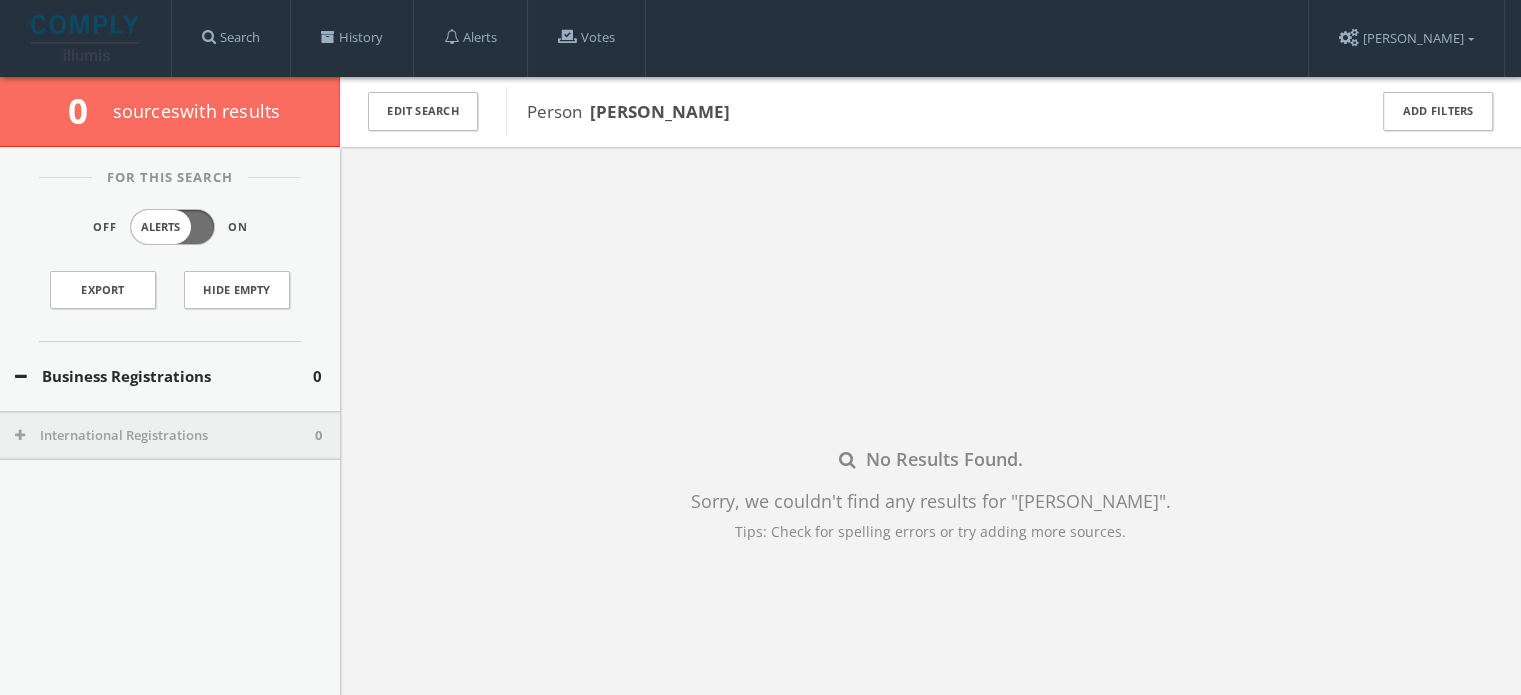 click on "International Registrations" at bounding box center (165, 436) 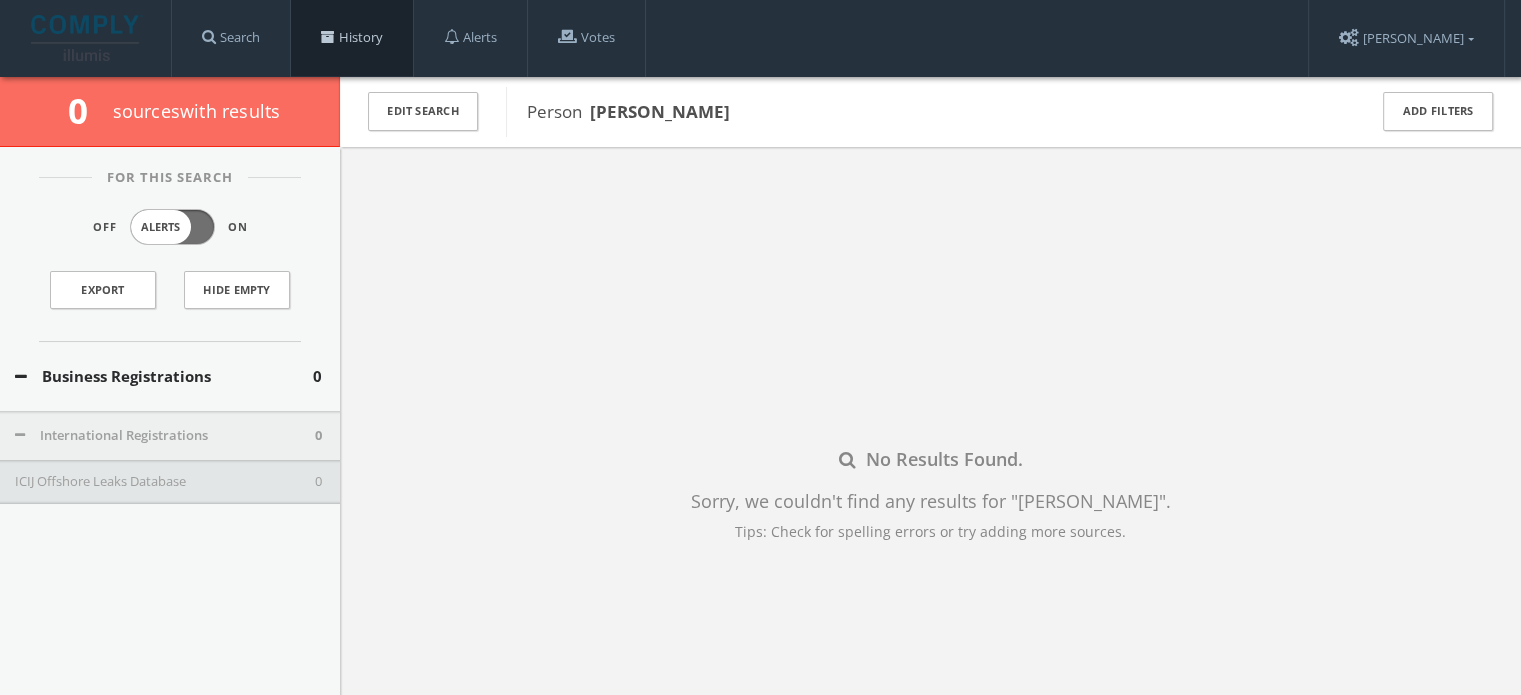 click at bounding box center [328, 37] 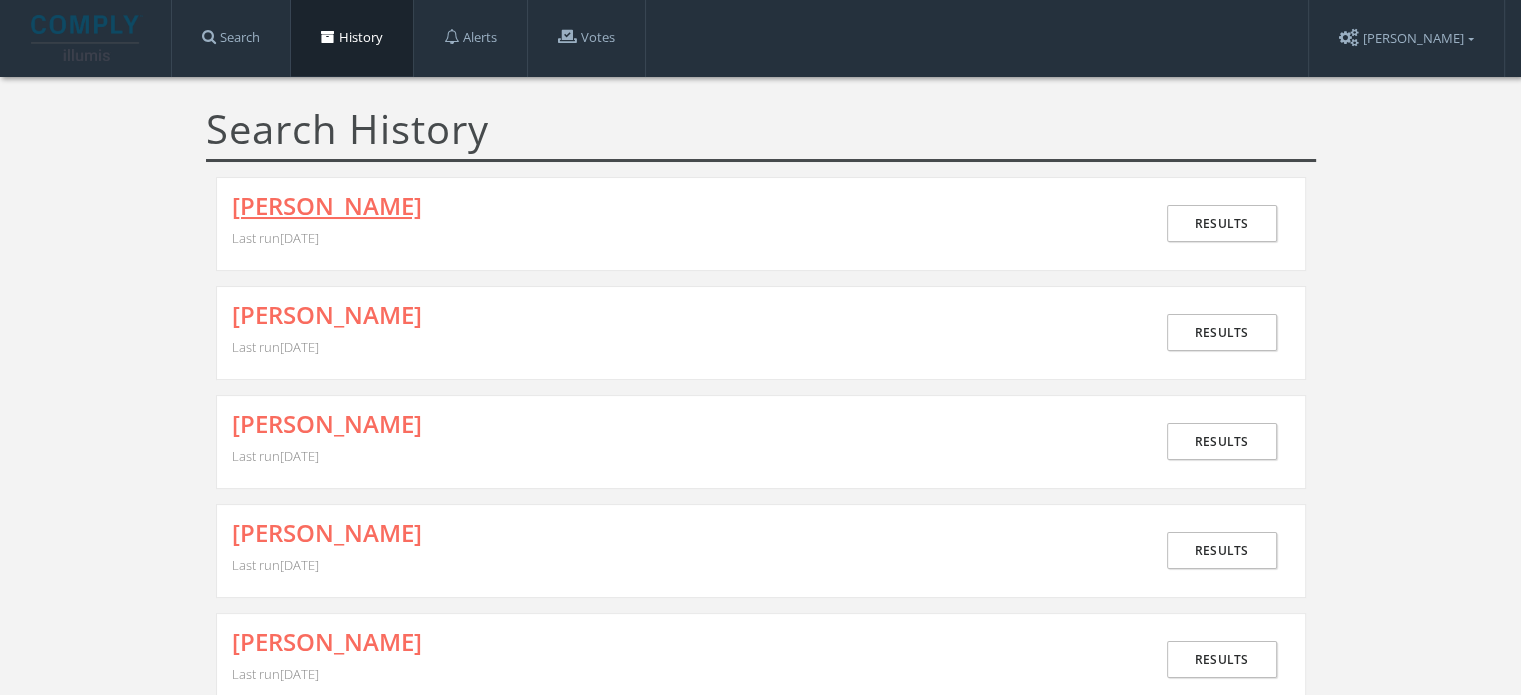 click on "[PERSON_NAME]" at bounding box center (327, 206) 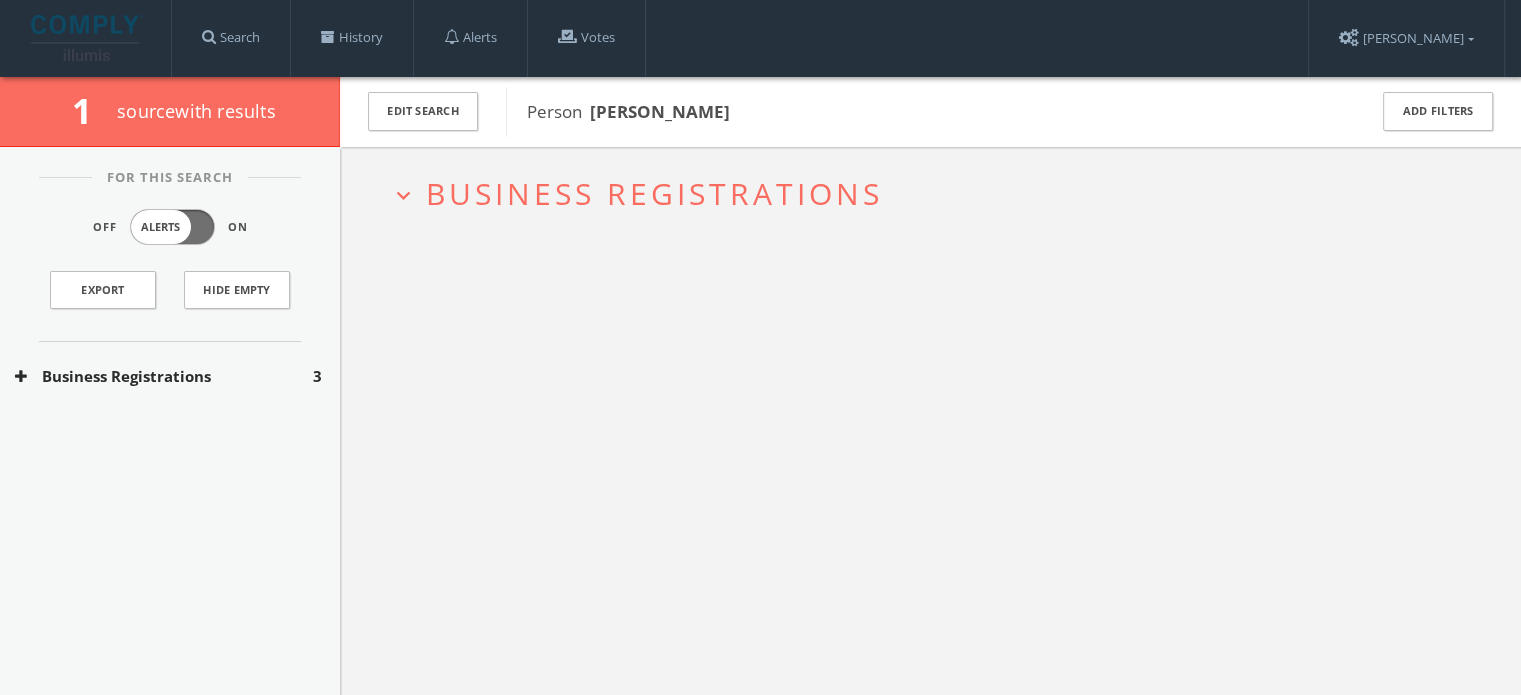 click on "Business Registrations" at bounding box center (164, 376) 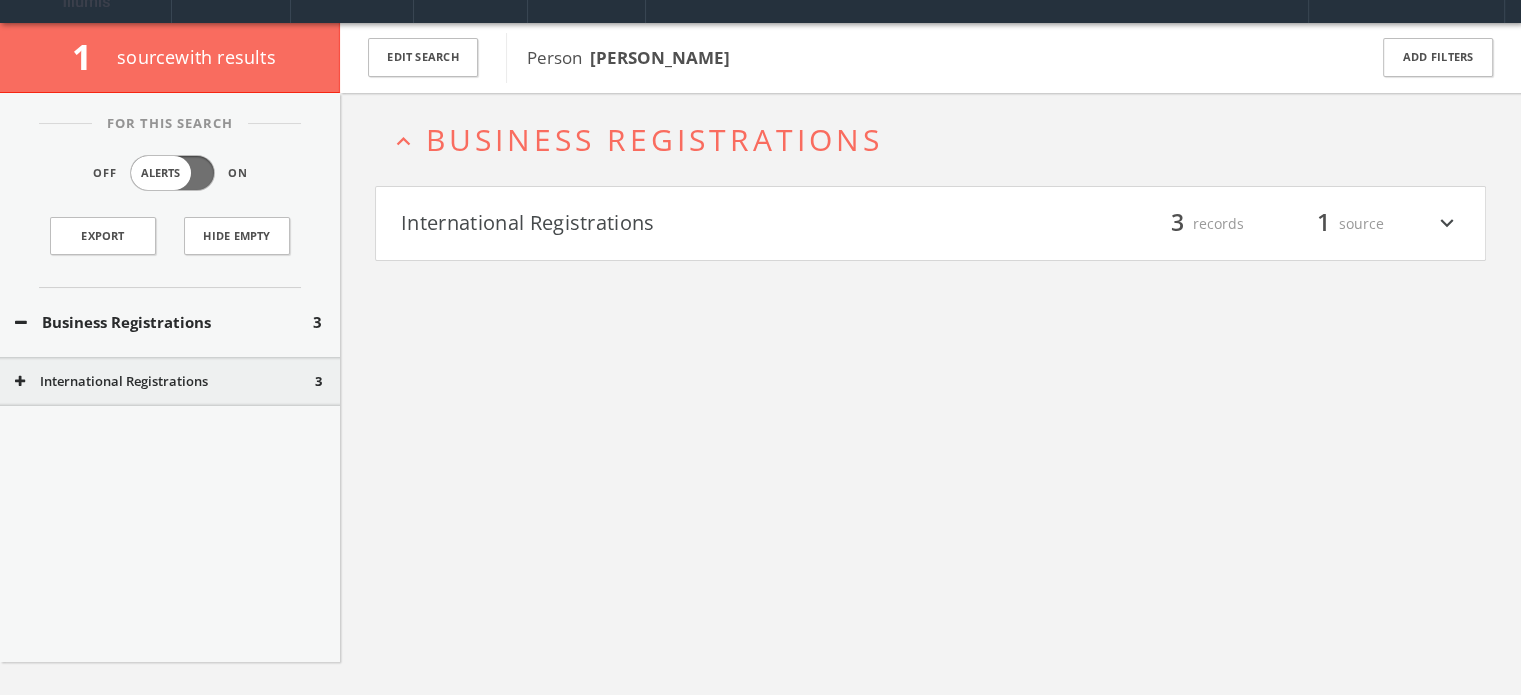 click on "International Registrations" at bounding box center [666, 224] 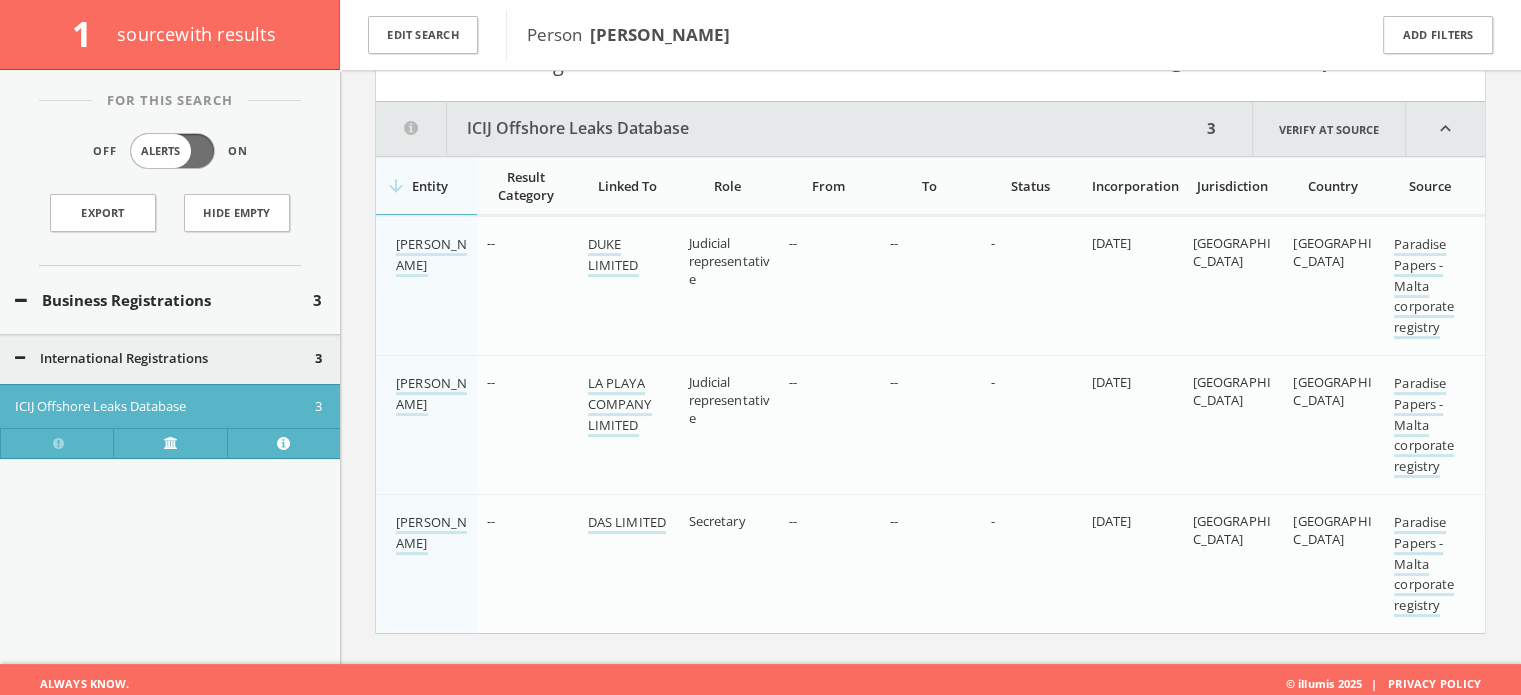 scroll, scrollTop: 229, scrollLeft: 0, axis: vertical 